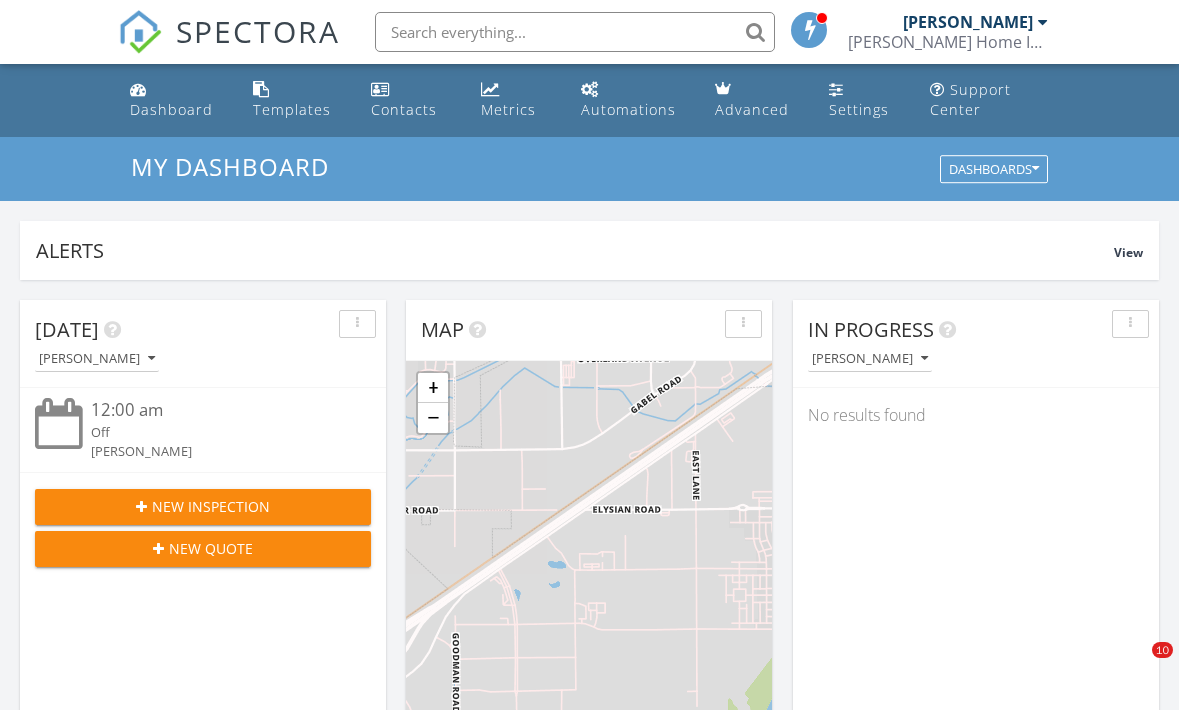 scroll, scrollTop: 960, scrollLeft: 0, axis: vertical 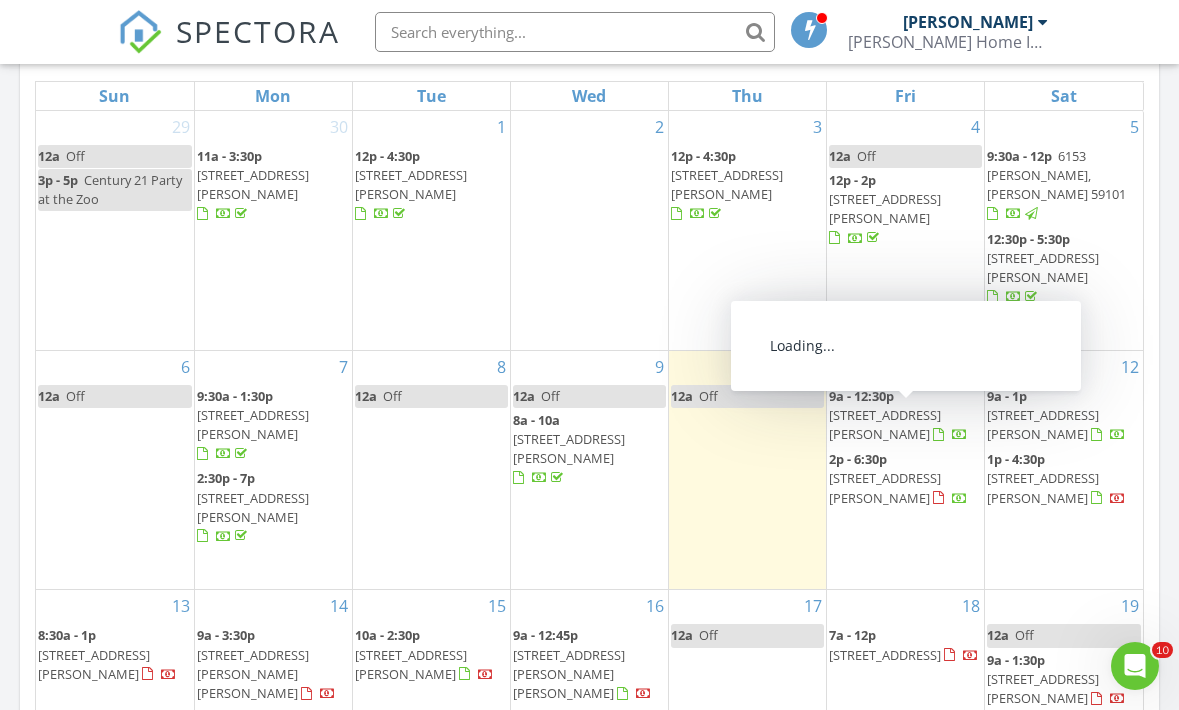 click on "1126 Evergreen Dr, Billings 59105" at bounding box center [885, 487] 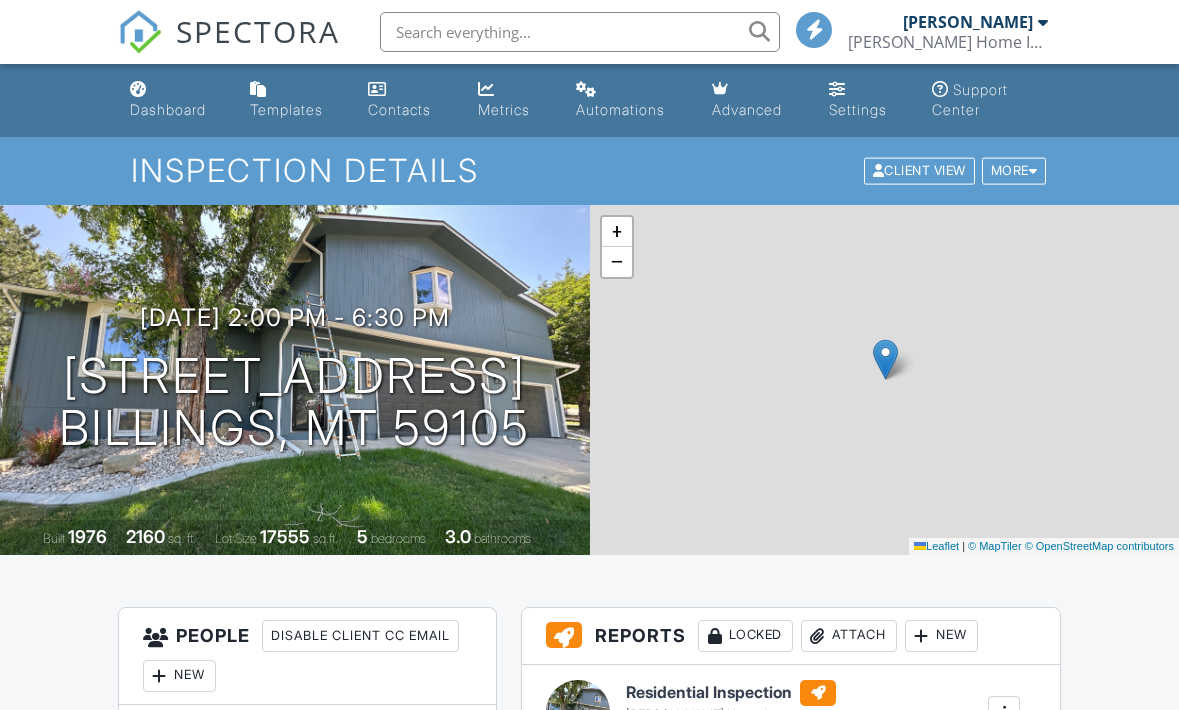 scroll, scrollTop: 0, scrollLeft: 0, axis: both 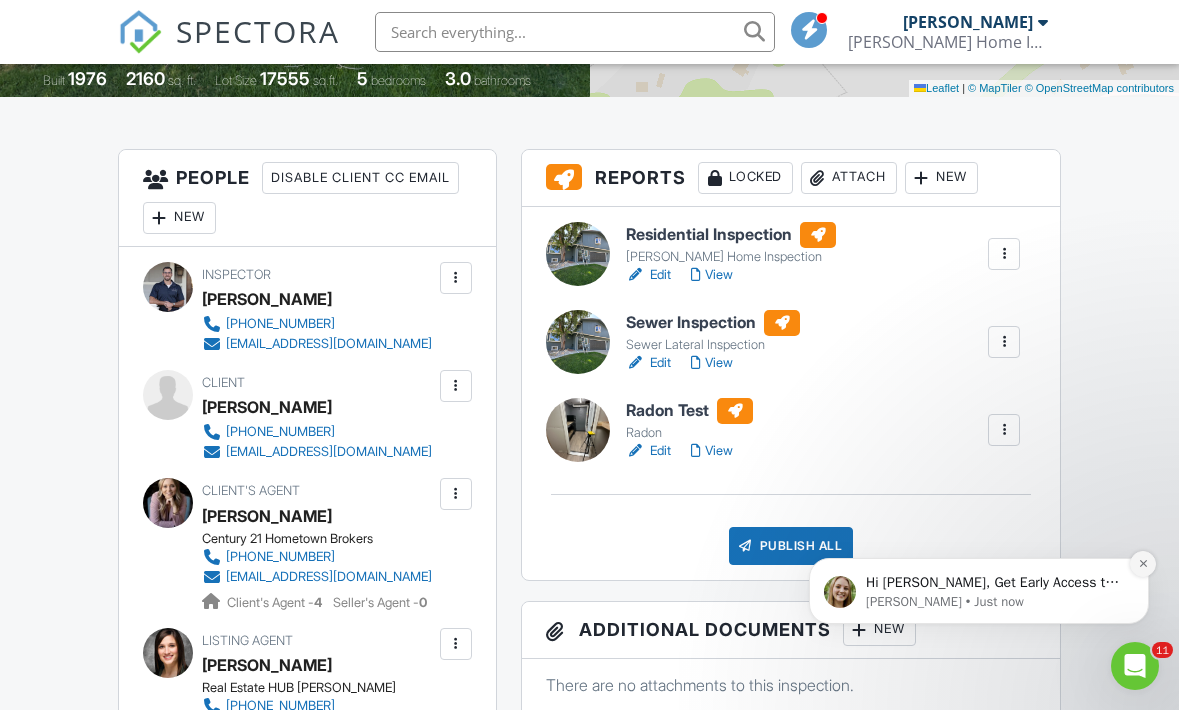 click 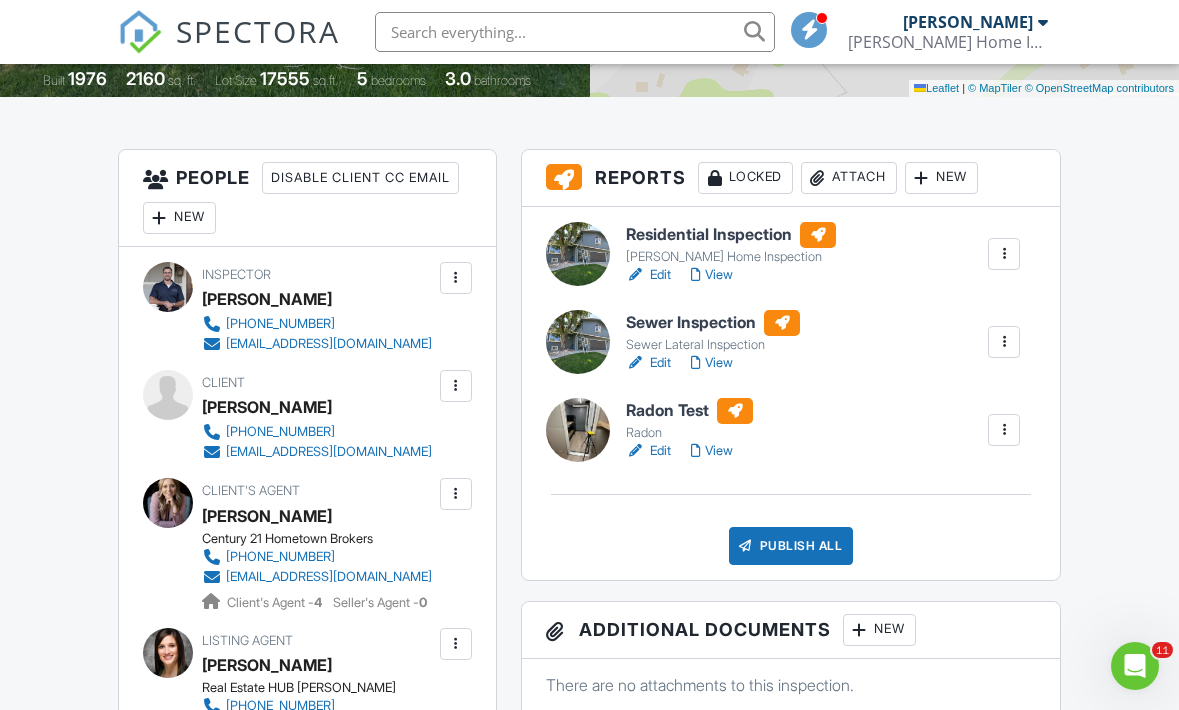 click on "View" at bounding box center [712, 363] 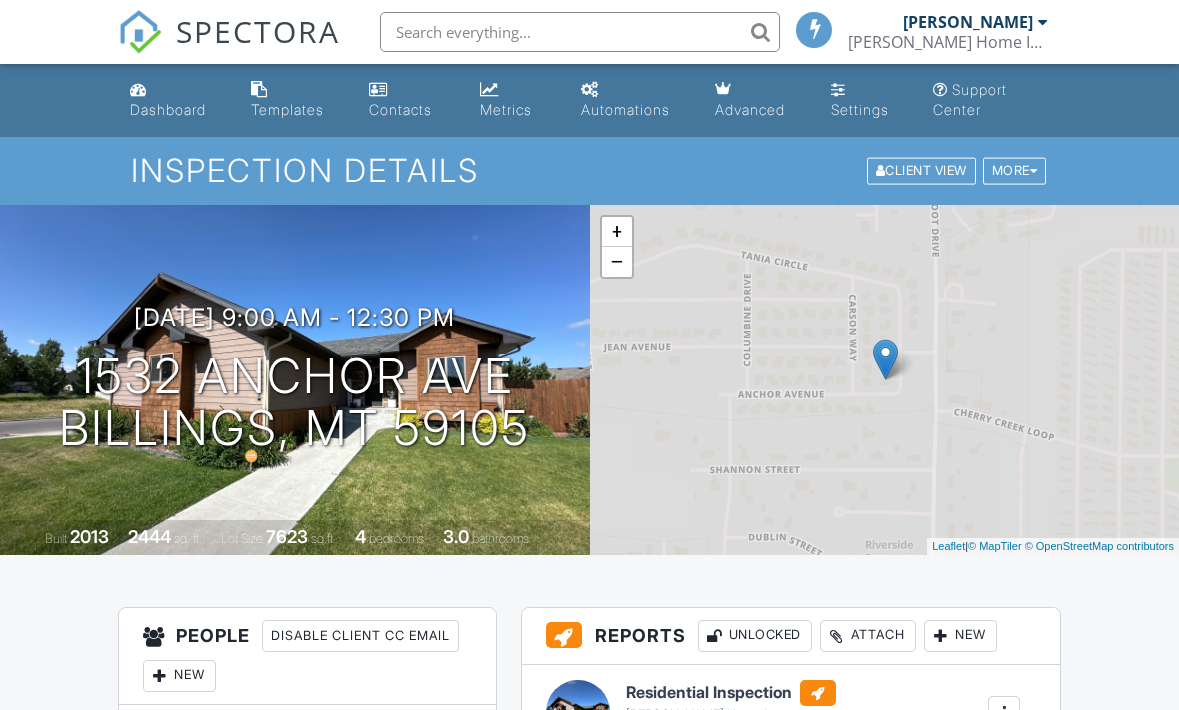 scroll, scrollTop: 0, scrollLeft: 0, axis: both 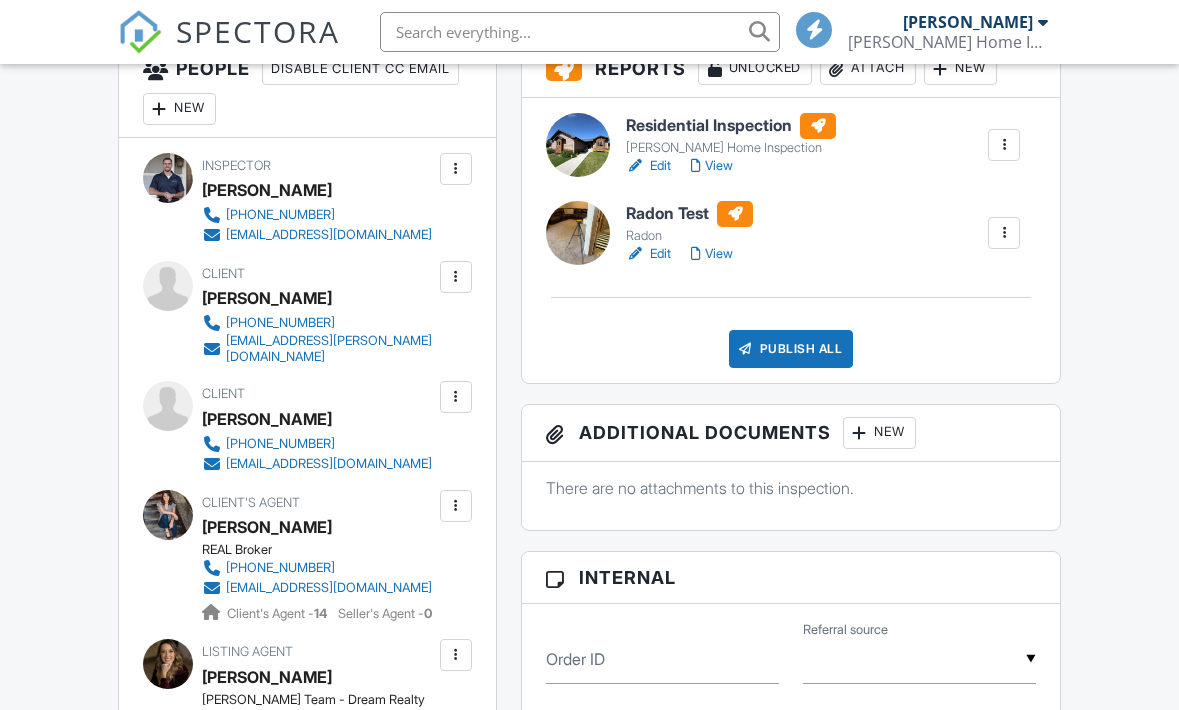 click on "View" at bounding box center [712, 166] 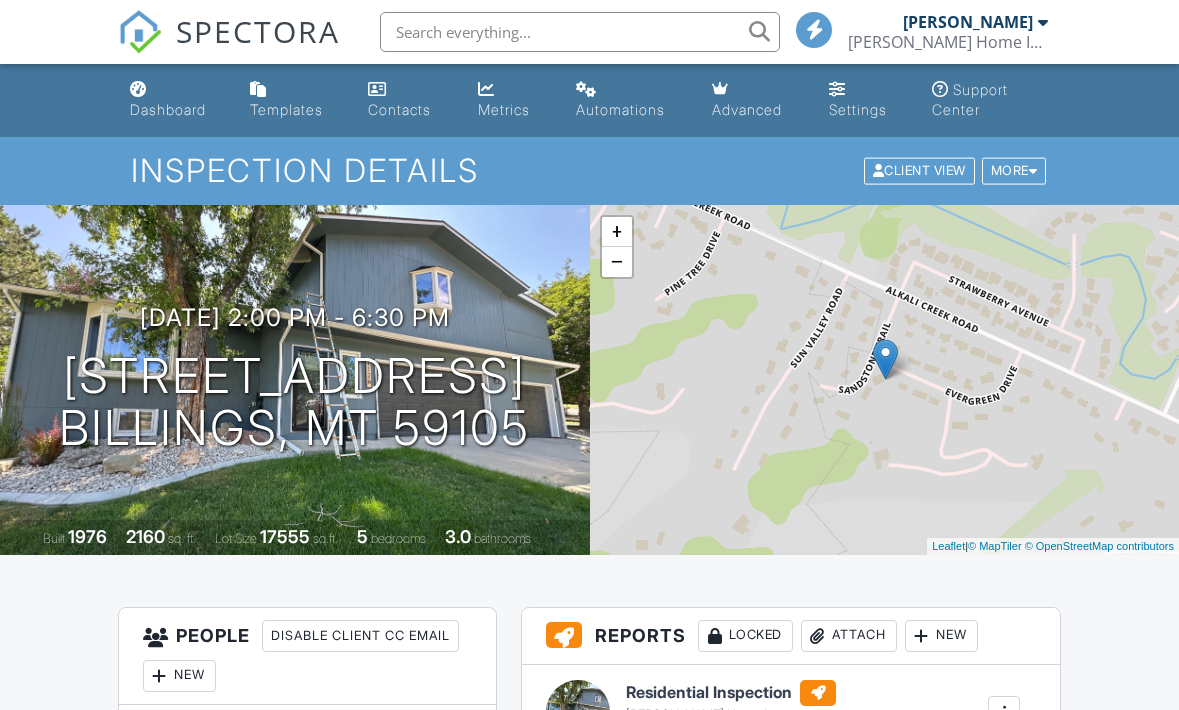 scroll, scrollTop: 0, scrollLeft: 0, axis: both 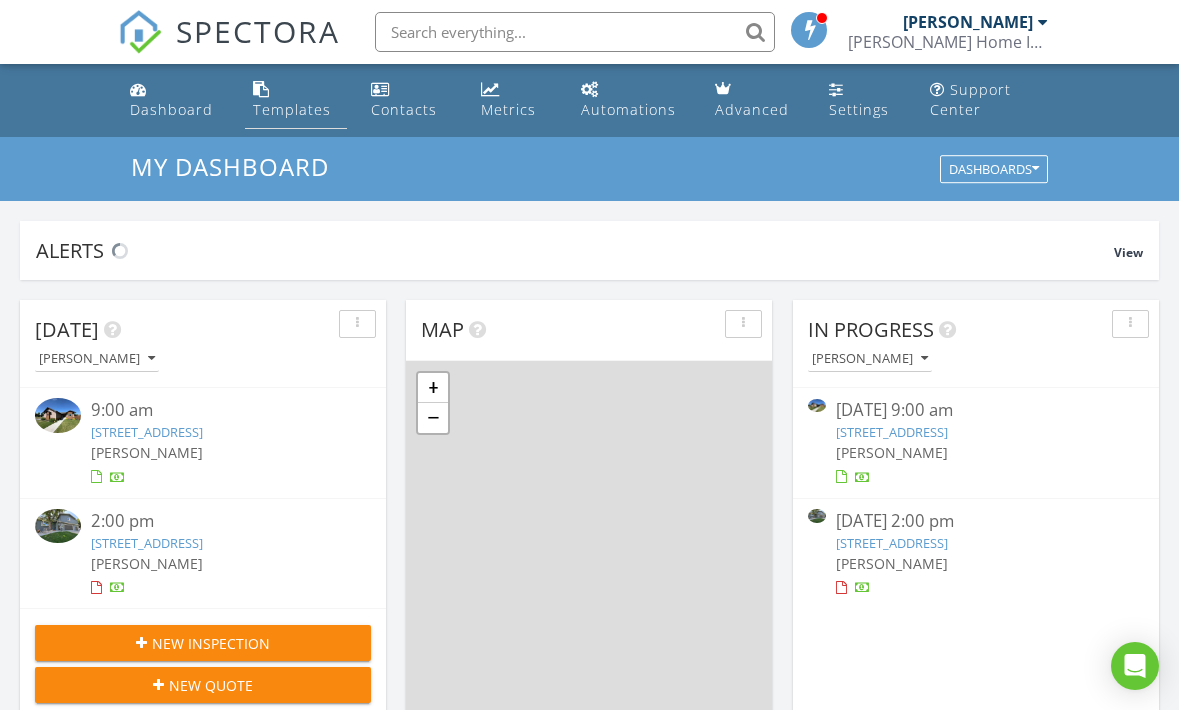 click on "Templates" at bounding box center [292, 109] 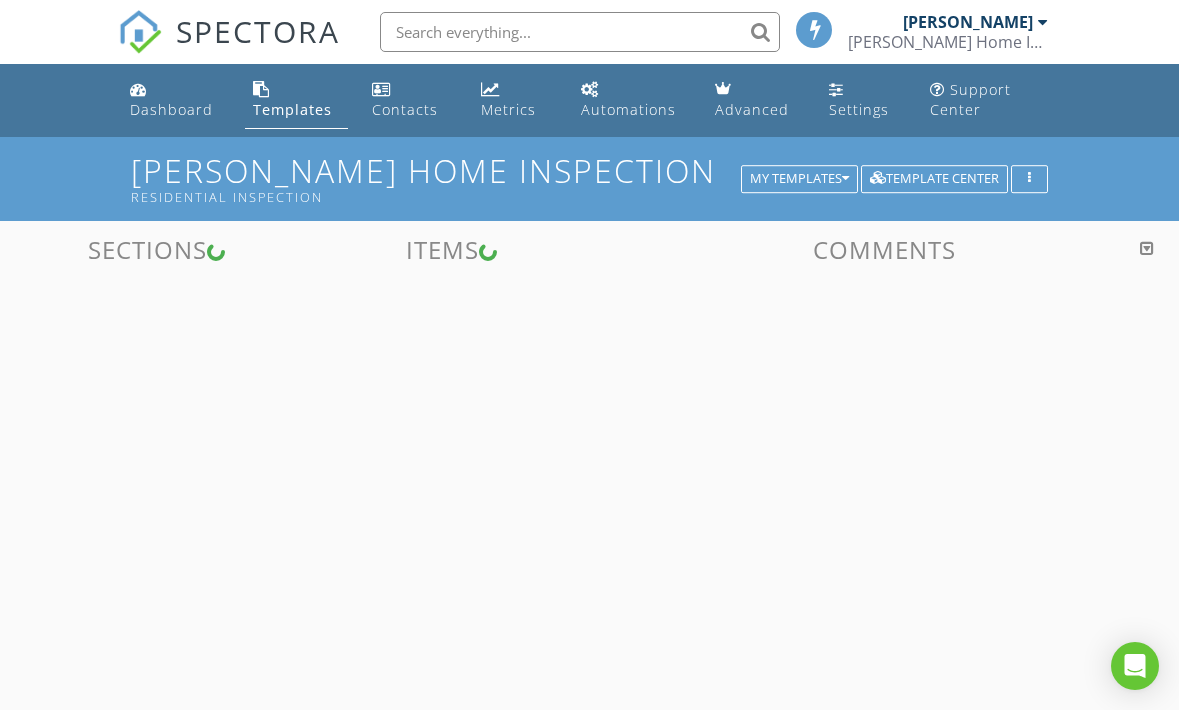 scroll, scrollTop: 0, scrollLeft: 0, axis: both 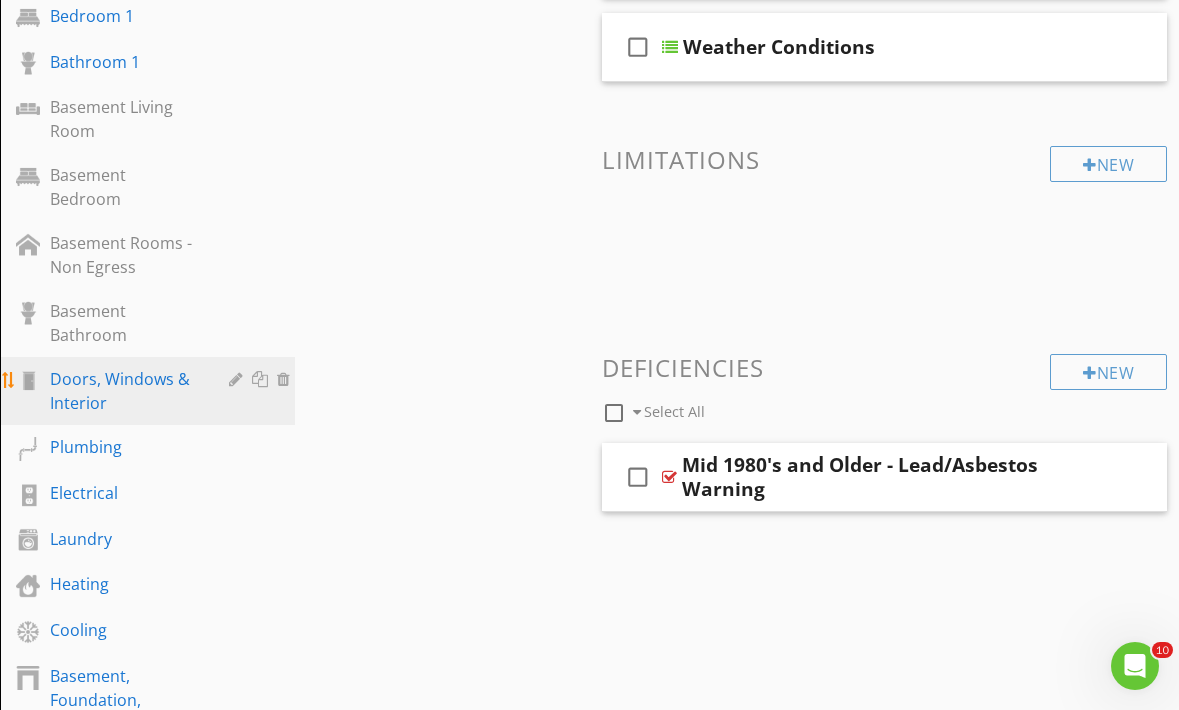 click on "Doors, Windows & Interior" at bounding box center [125, 391] 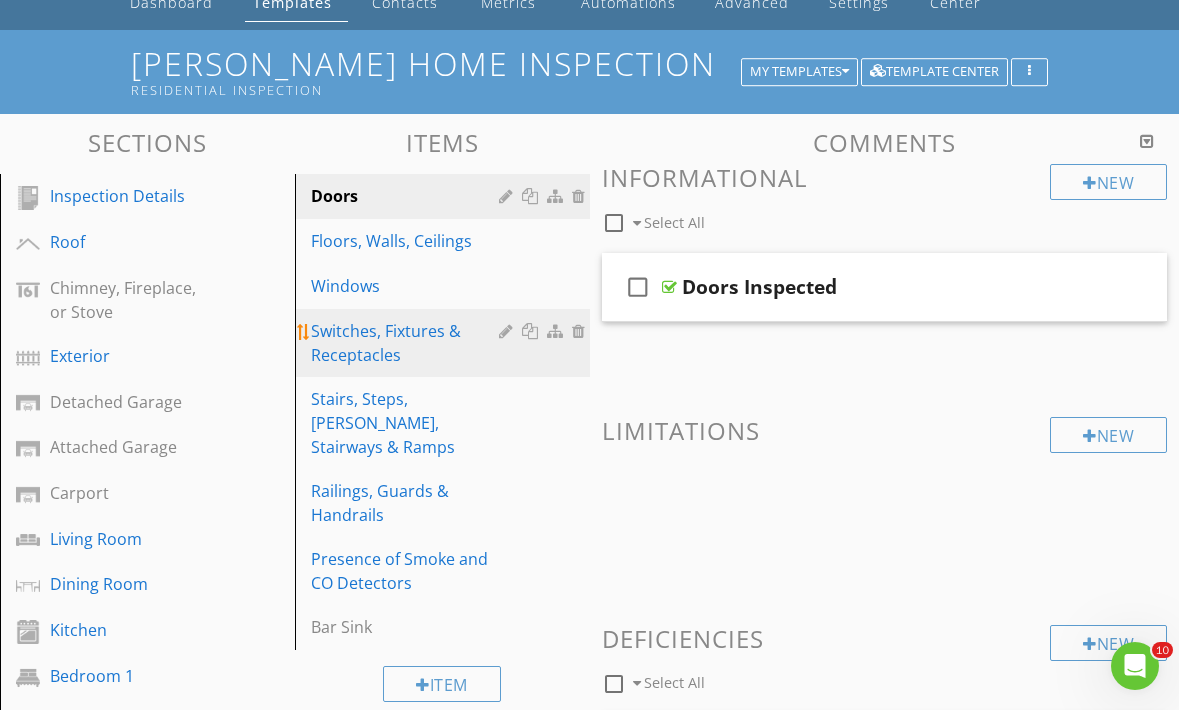 scroll, scrollTop: 108, scrollLeft: 0, axis: vertical 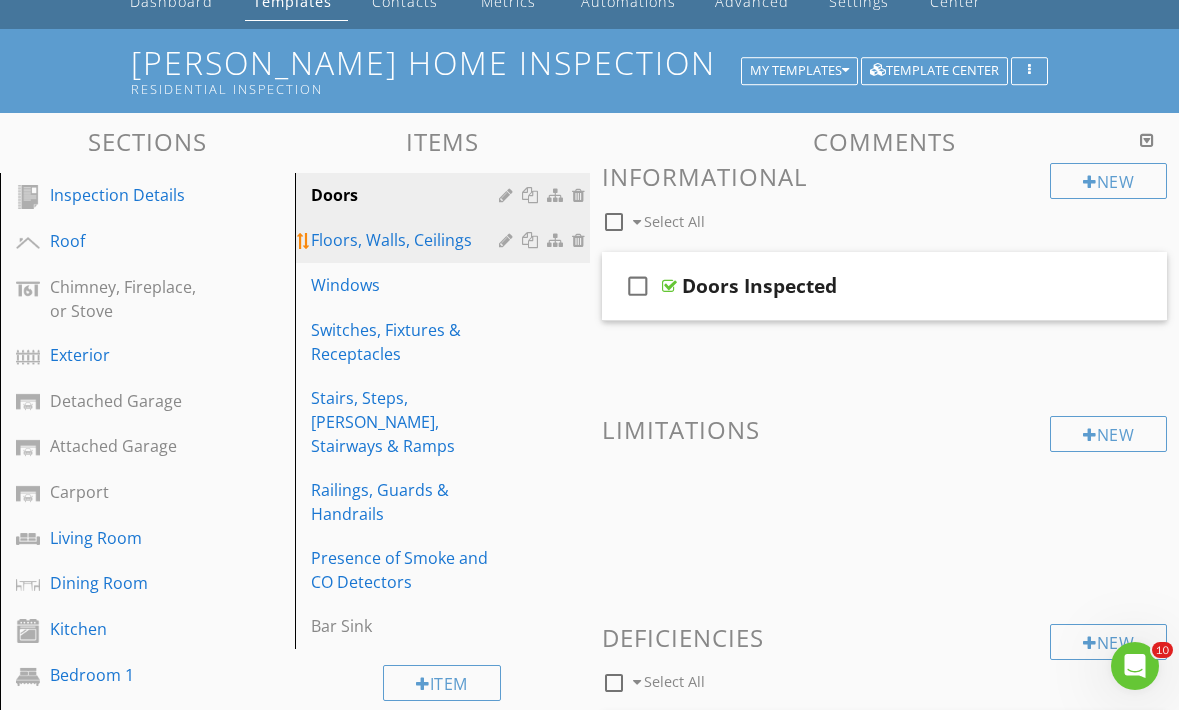 click on "Floors, Walls, Ceilings" at bounding box center [408, 240] 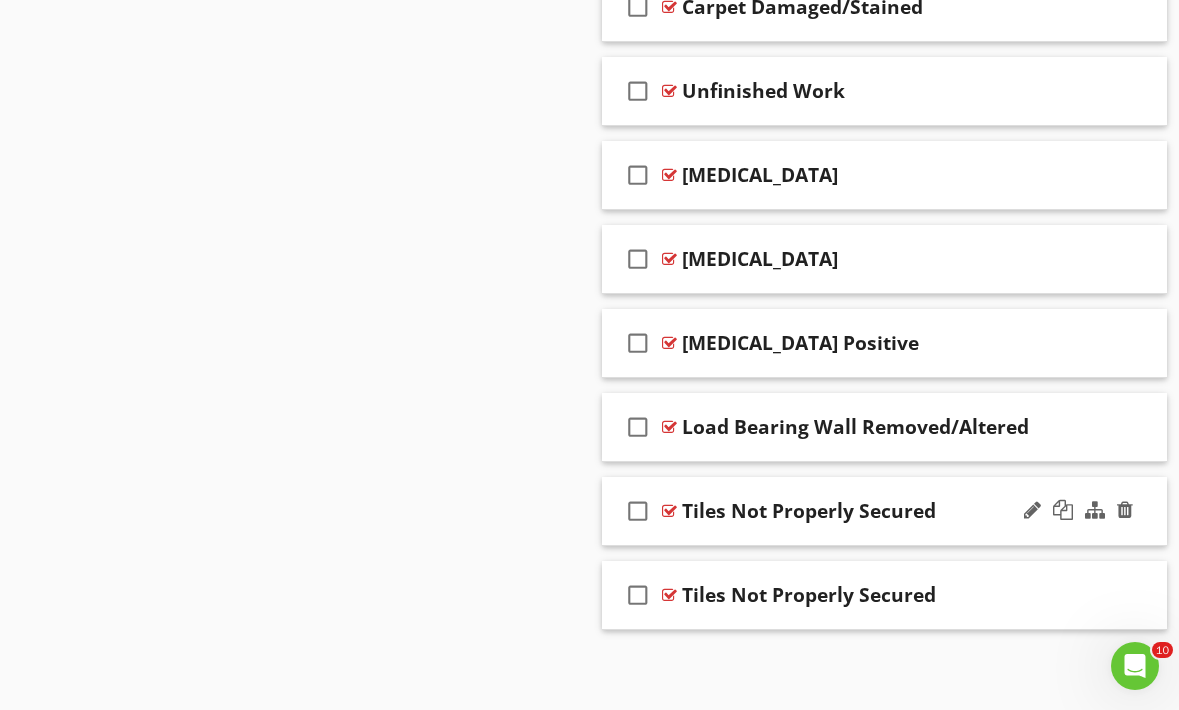 scroll, scrollTop: 6490, scrollLeft: 0, axis: vertical 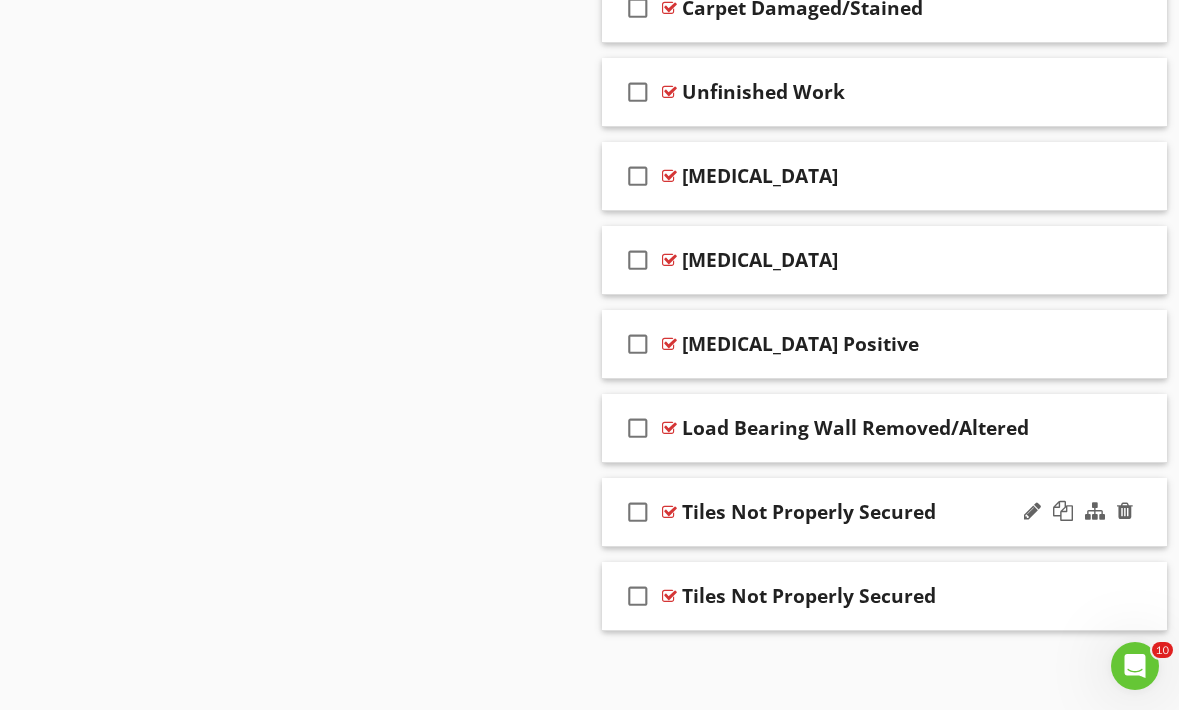 click on "check_box_outline_blank
Tiles Not Properly Secured" at bounding box center (885, 512) 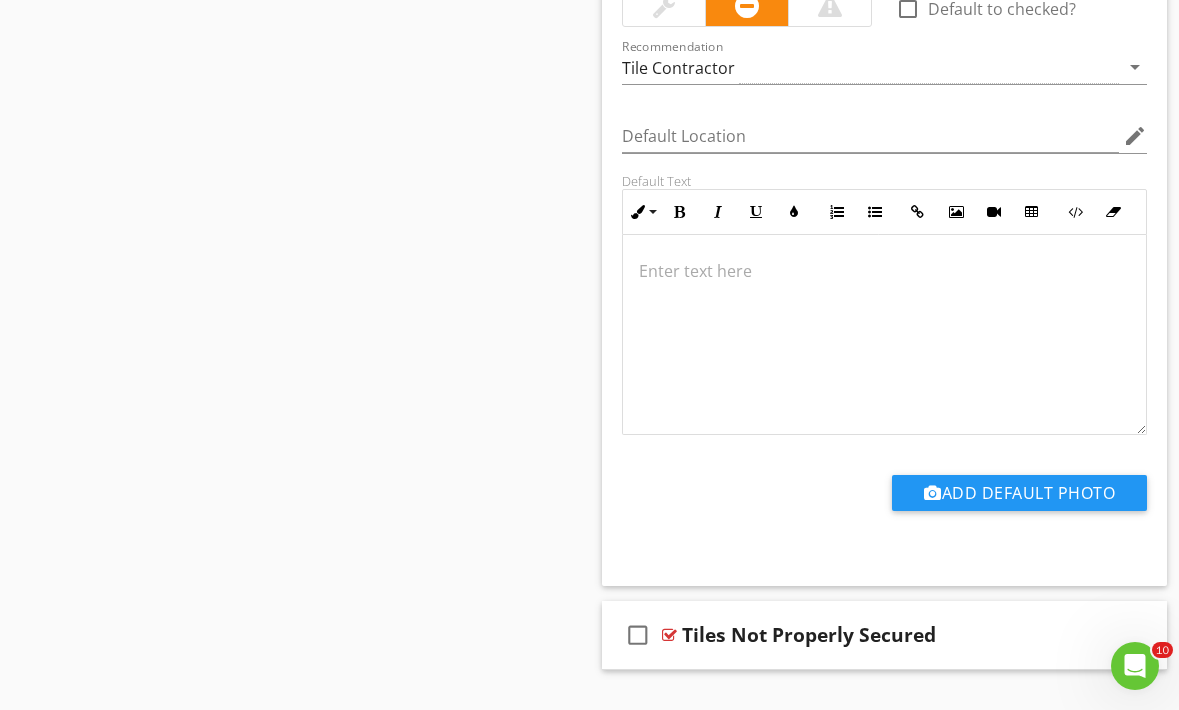 scroll, scrollTop: 7141, scrollLeft: 0, axis: vertical 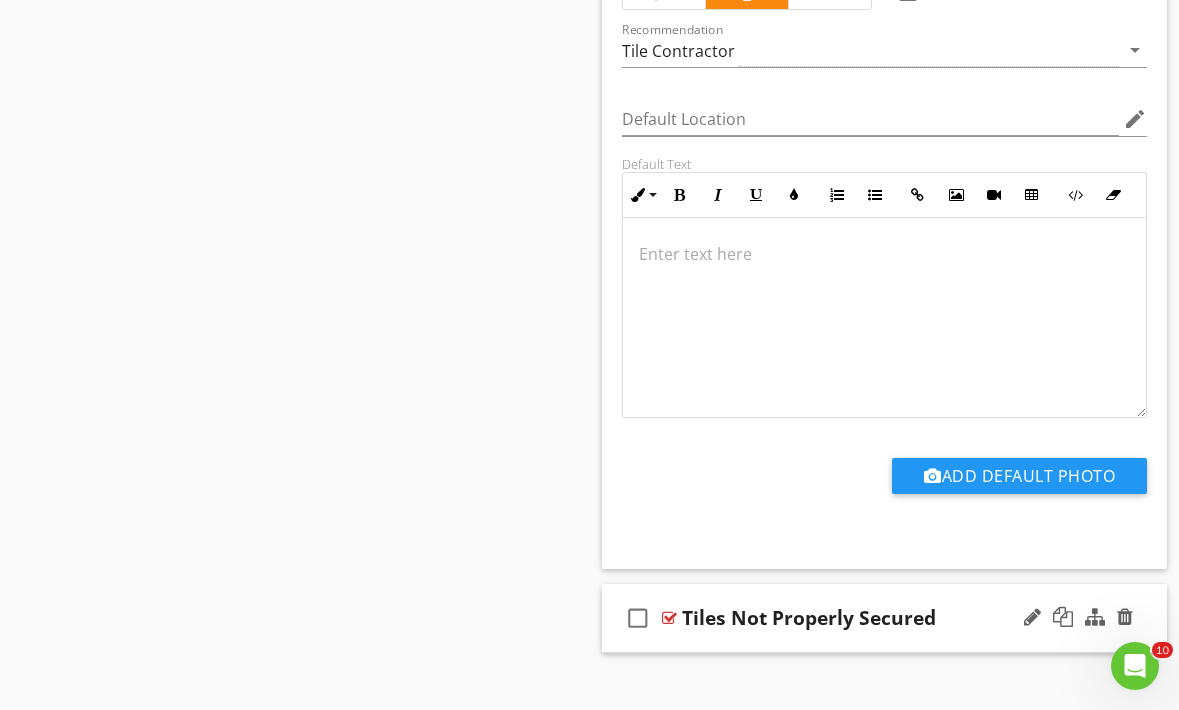 click on "check_box_outline_blank
Tiles Not Properly Secured" at bounding box center [885, 618] 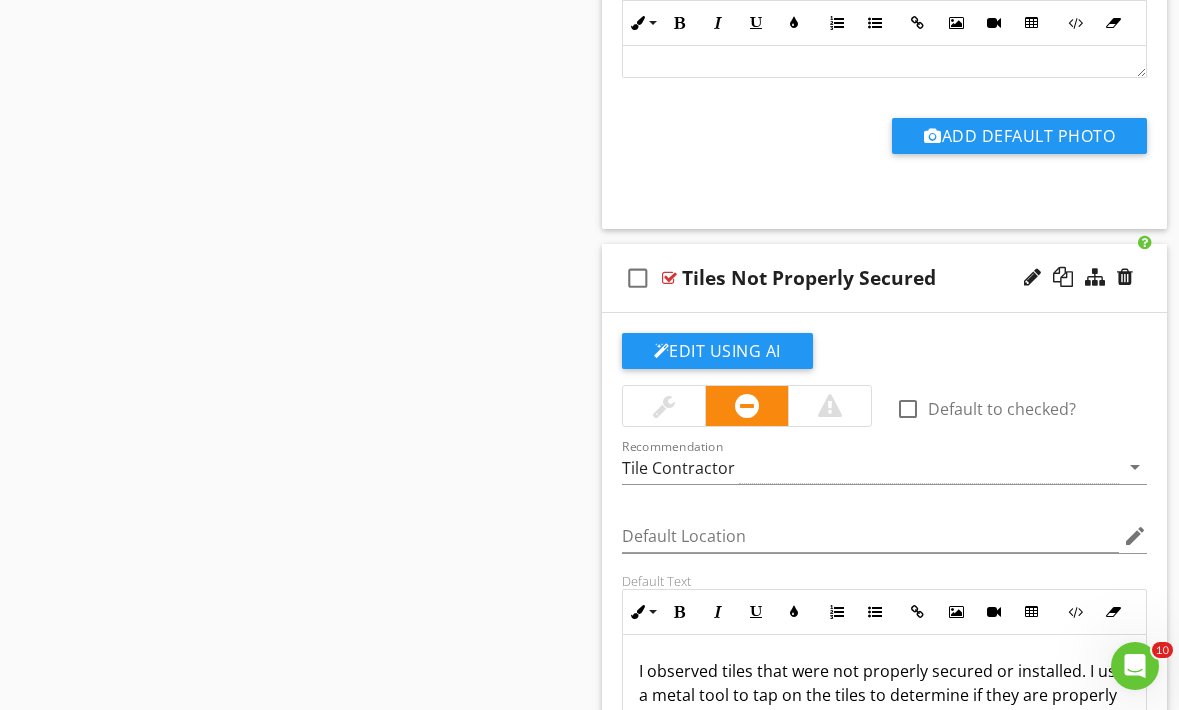 scroll, scrollTop: 7547, scrollLeft: 0, axis: vertical 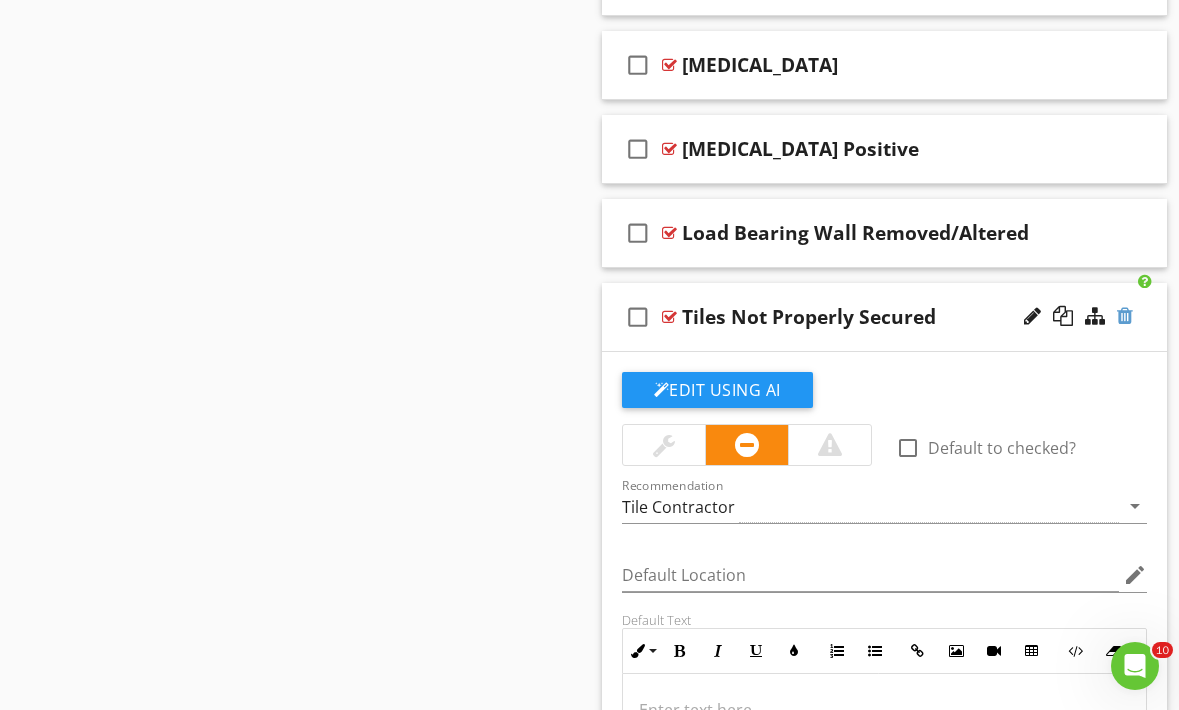 click at bounding box center [1125, 316] 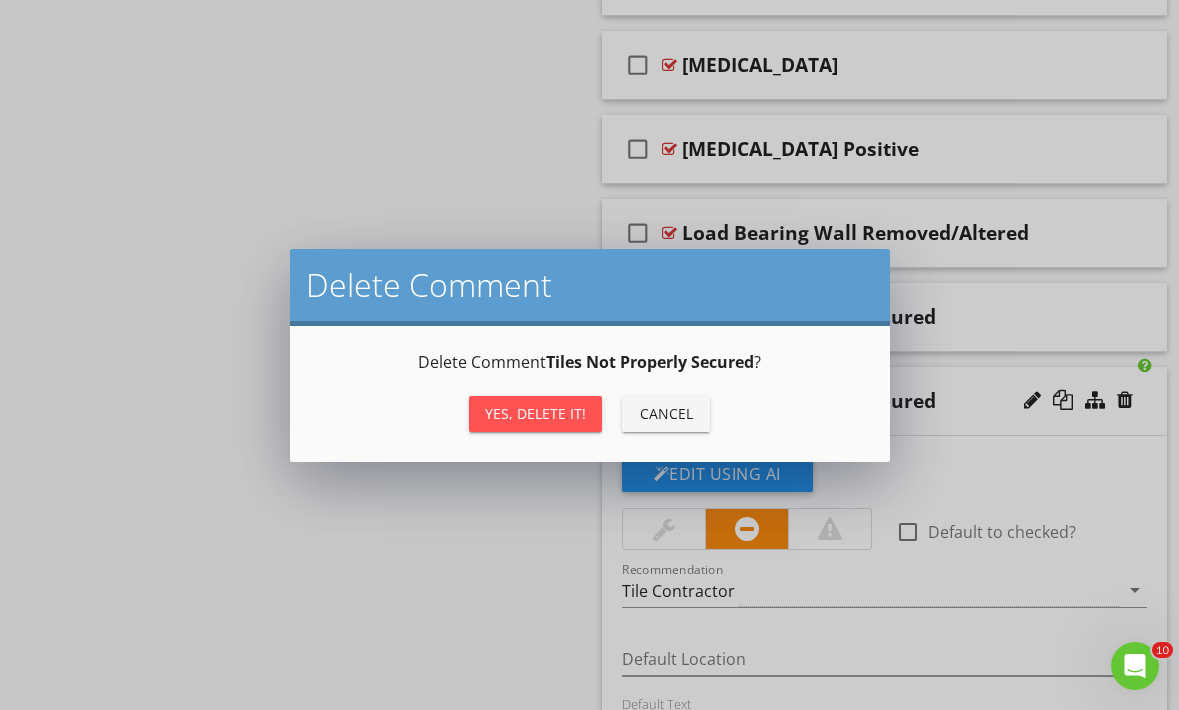 click on "Yes, Delete it!" at bounding box center [535, 413] 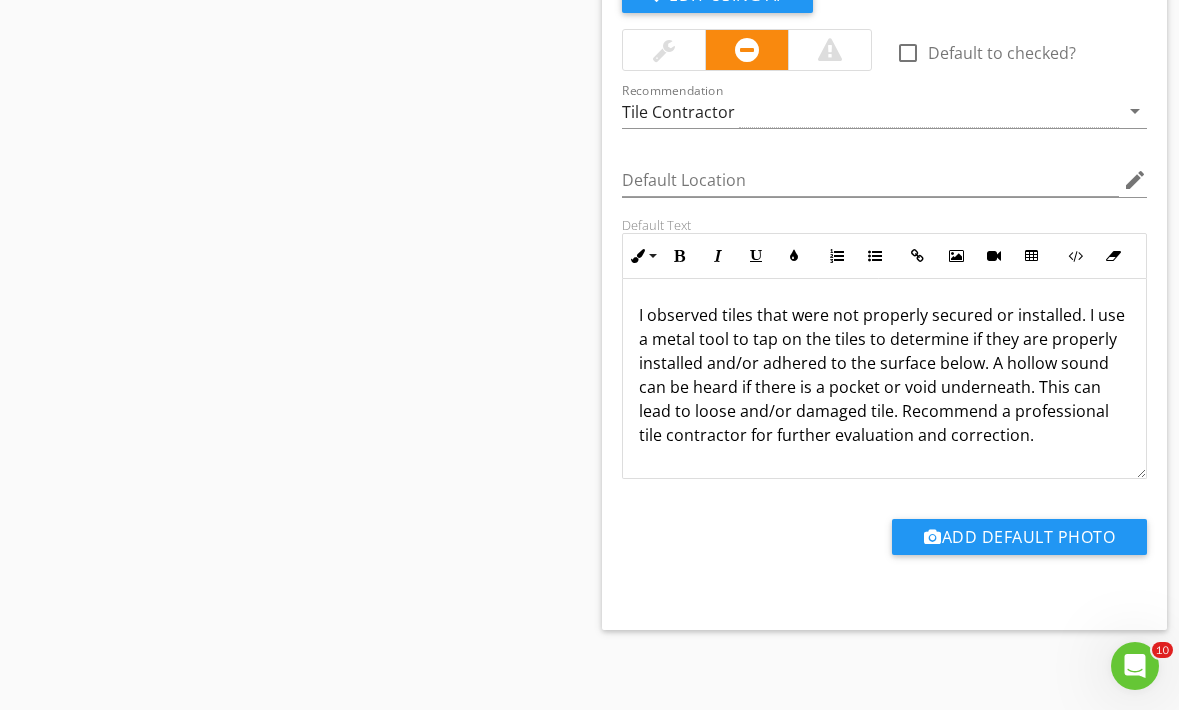 scroll, scrollTop: 7079, scrollLeft: 0, axis: vertical 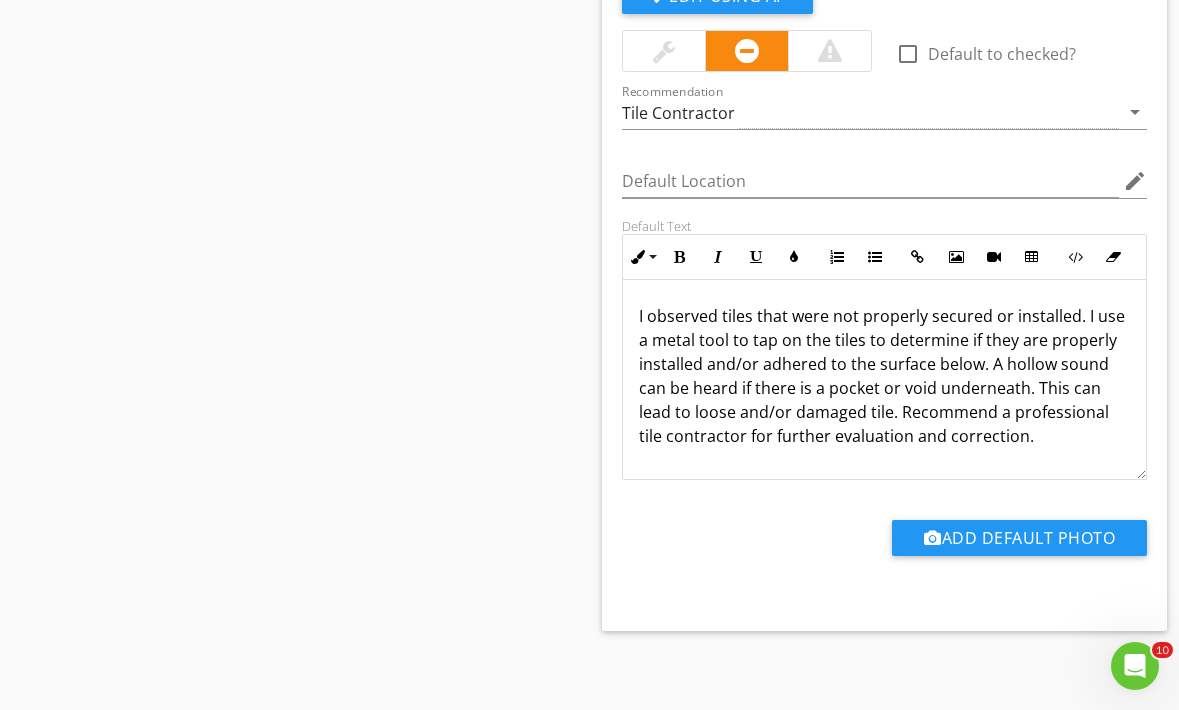 click on "Sections
Inspection Details           Roof           Chimney, Fireplace, or Stove           Exterior           Detached Garage           Attached Garage           Carport           Living Room           Dining Room           Kitchen           Bedroom 1           Bathroom 1           Basement Living Room           Basement Bedroom           Basement Rooms - Non Egress           Basement Bathroom           Doors, Windows & Interior           Plumbing           Electrical           Laundry           Heating           Cooling           Basement, Foundation, Crawlspace & Structure           Attic, Insulation & Ventilation
Section
Attachments
Attachment
Items
Doors           Floors, Walls, Ceilings           Windows           Switches, Fixtures & Receptacles           Stairs, Steps, Stoops, Stairways & Ramps           Railings, Guards & Handrails                     Bar Sink" at bounding box center (589, -3081) 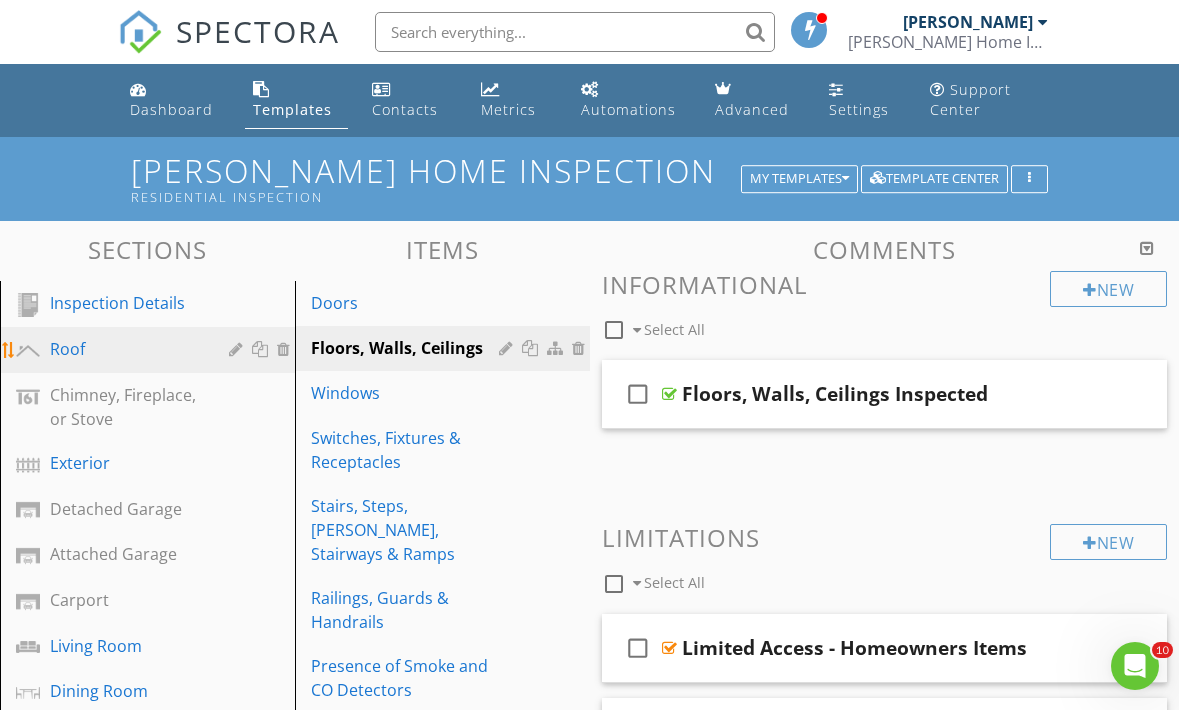 scroll, scrollTop: 0, scrollLeft: 0, axis: both 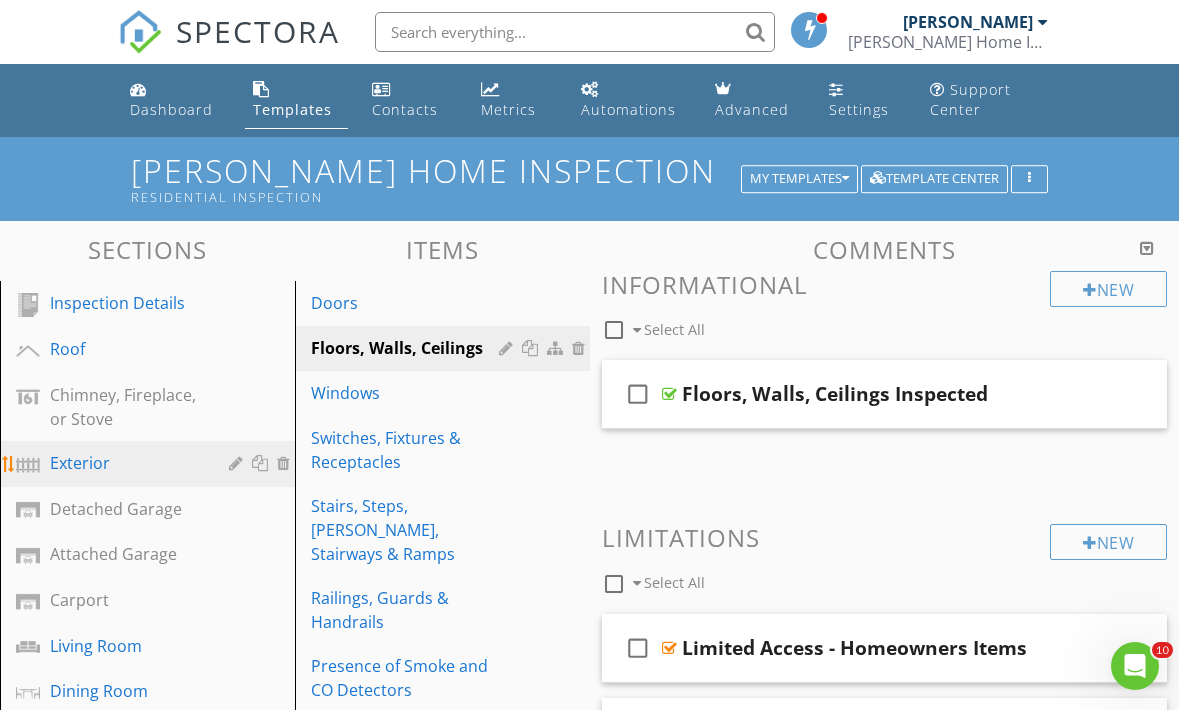 click on "Exterior" at bounding box center [125, 463] 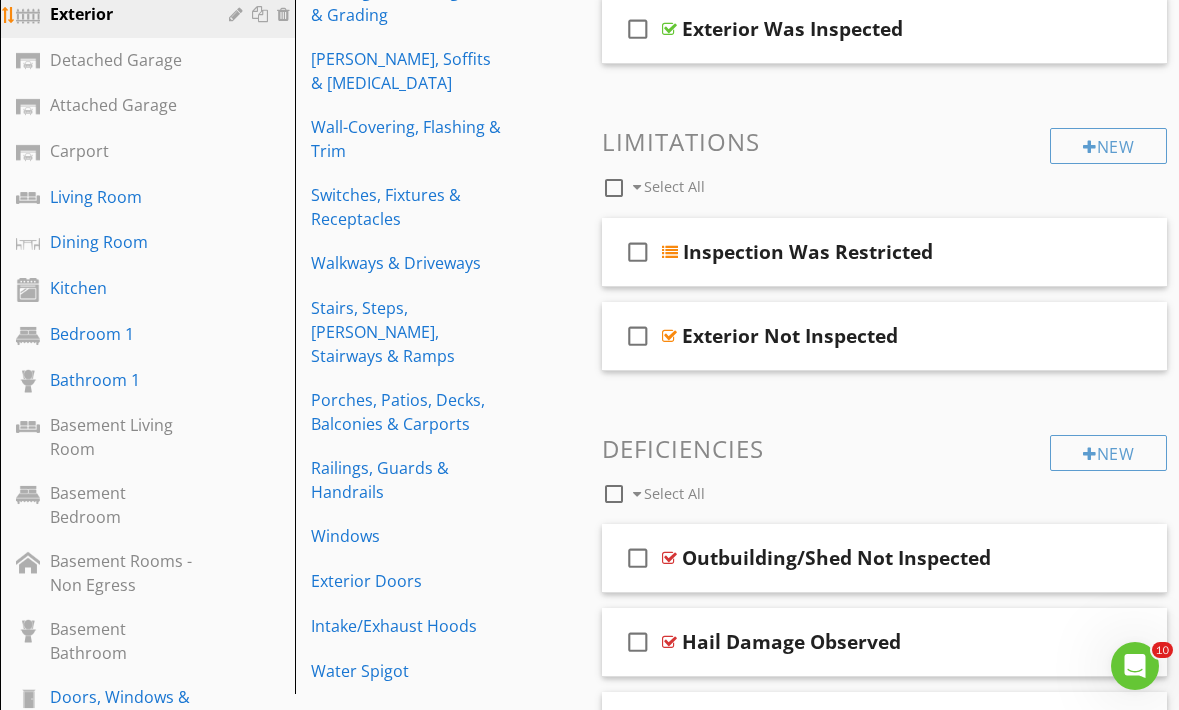 scroll, scrollTop: 464, scrollLeft: 0, axis: vertical 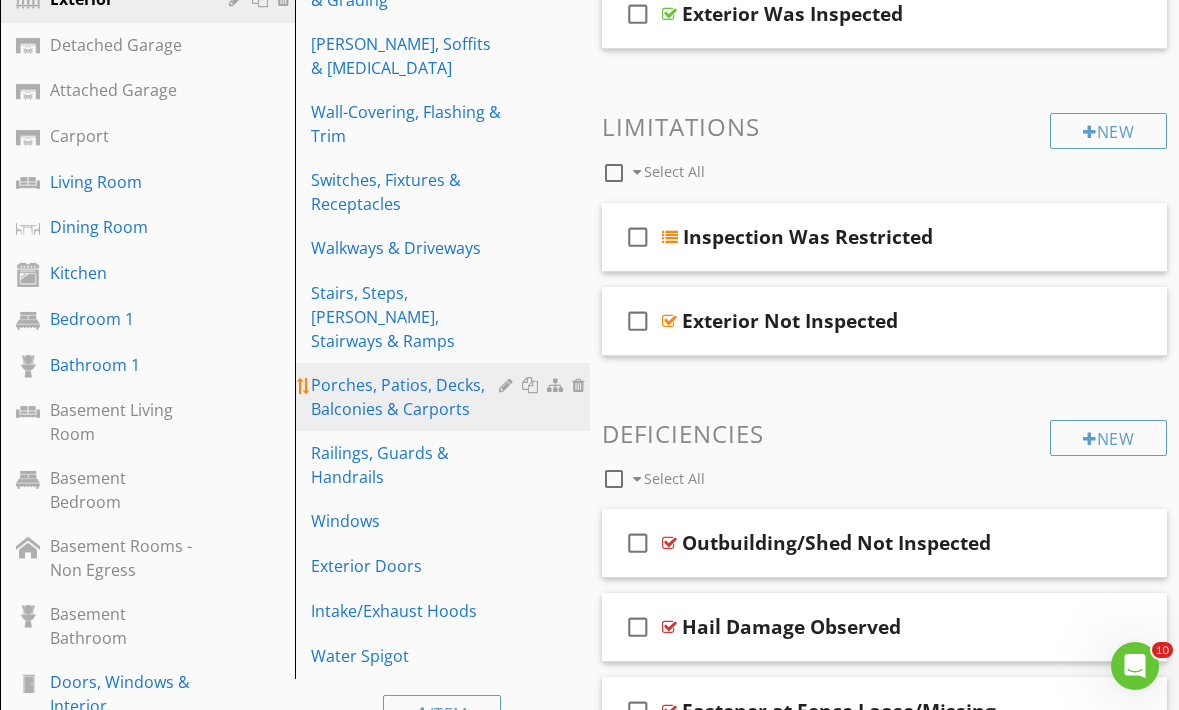 click on "Porches, Patios, Decks, Balconies & Carports" at bounding box center [408, 397] 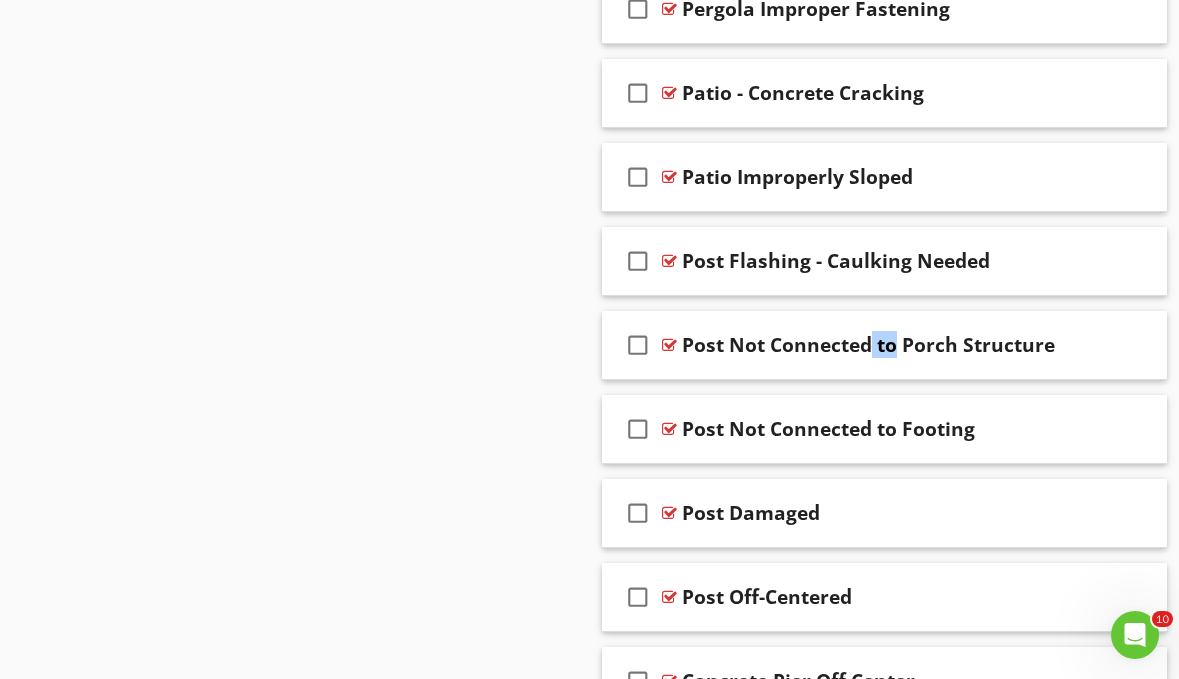 scroll, scrollTop: 8201, scrollLeft: 0, axis: vertical 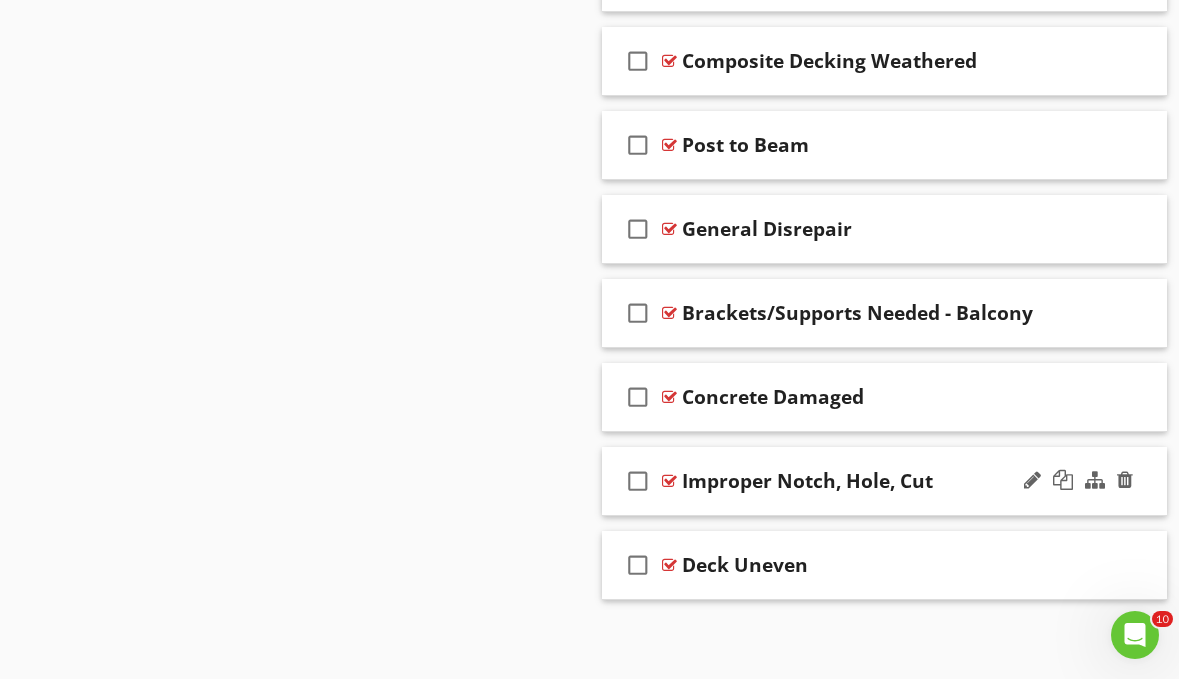 click on "check_box_outline_blank
Improper Notch, Hole, Cut" at bounding box center (885, 481) 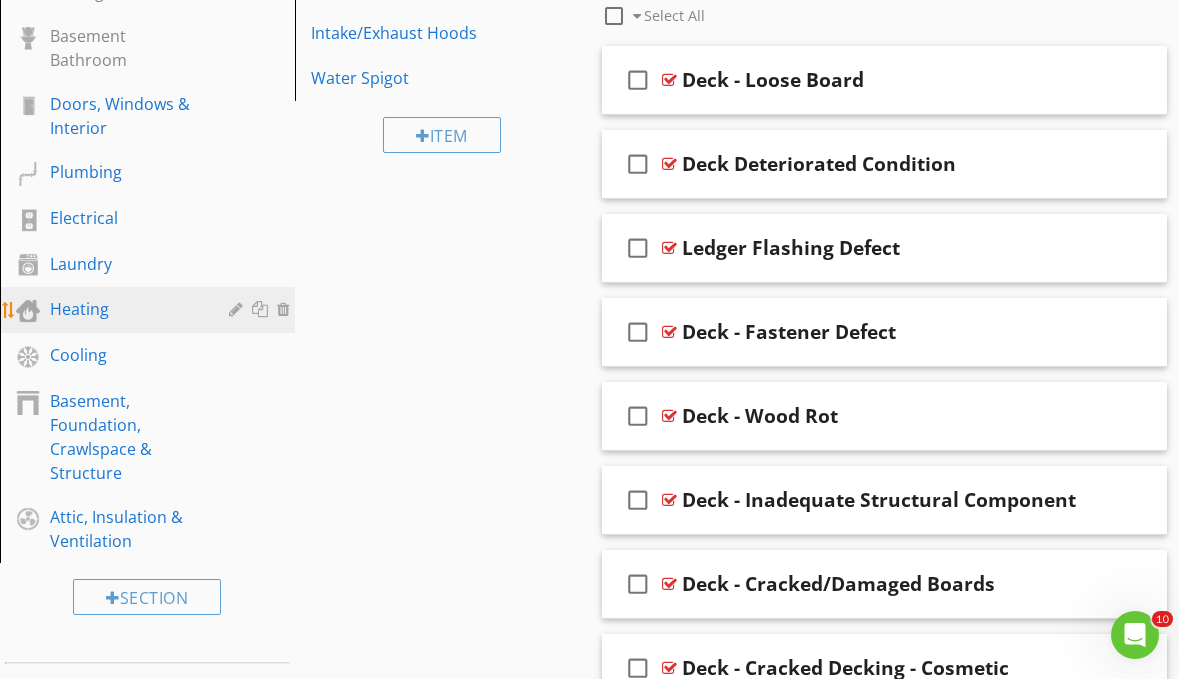 scroll, scrollTop: 1077, scrollLeft: 0, axis: vertical 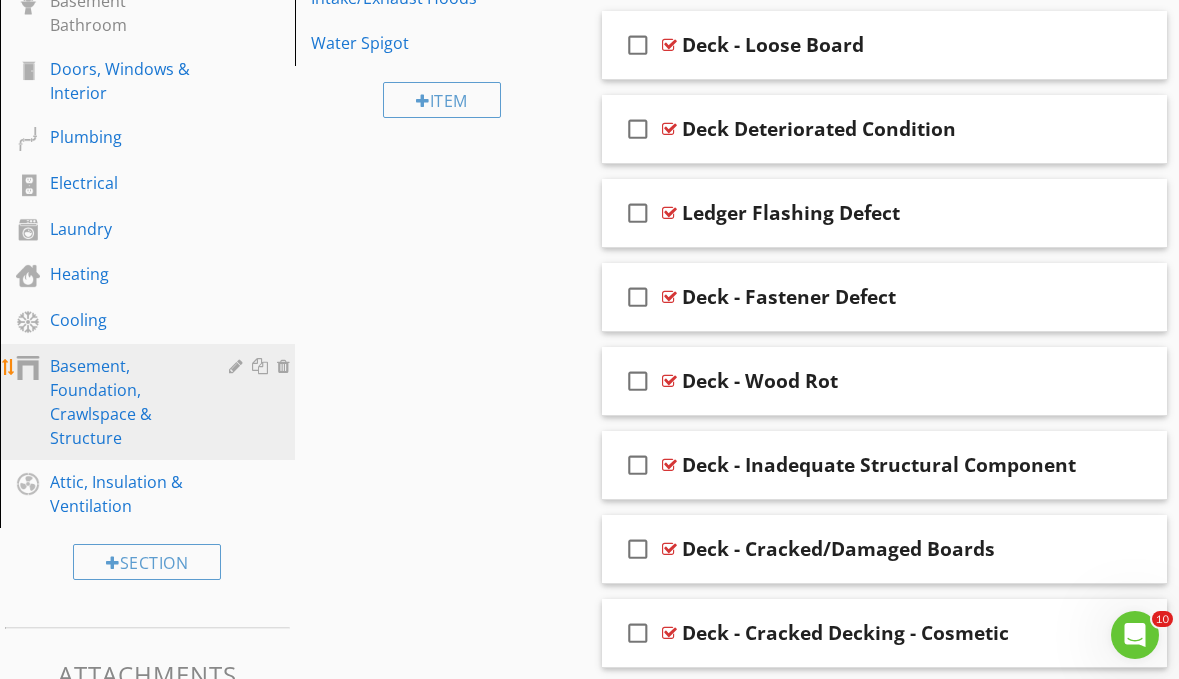 click on "Basement, Foundation, Crawlspace & Structure" at bounding box center (125, 402) 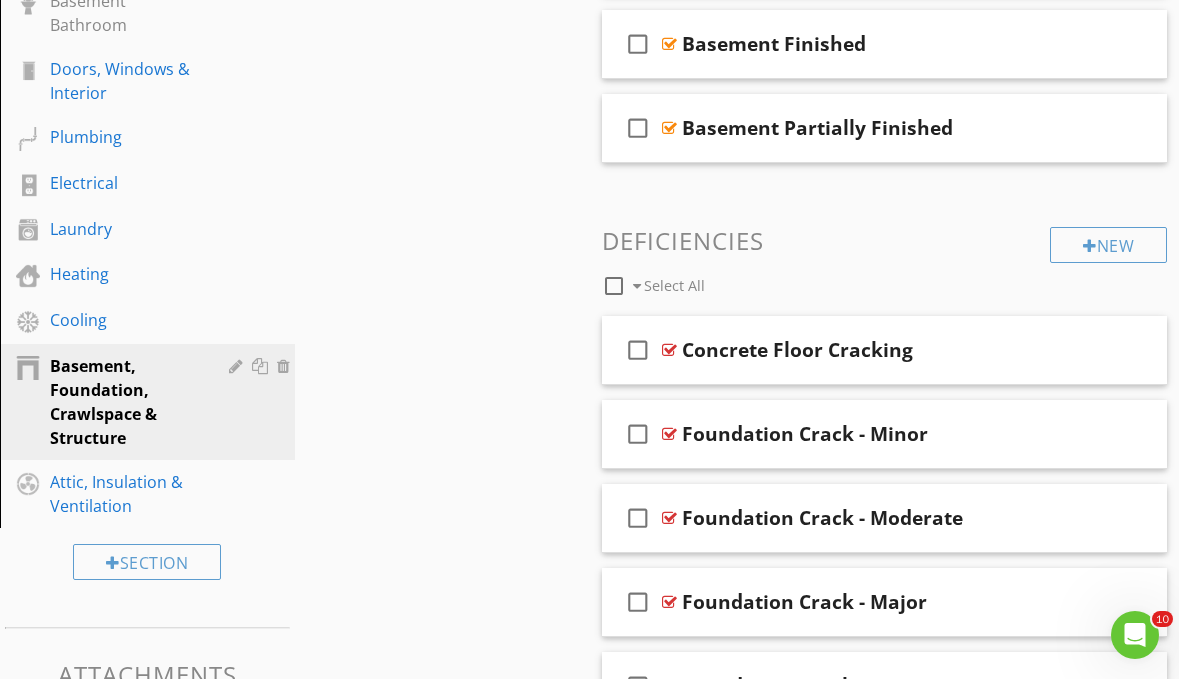 scroll, scrollTop: 2510, scrollLeft: 0, axis: vertical 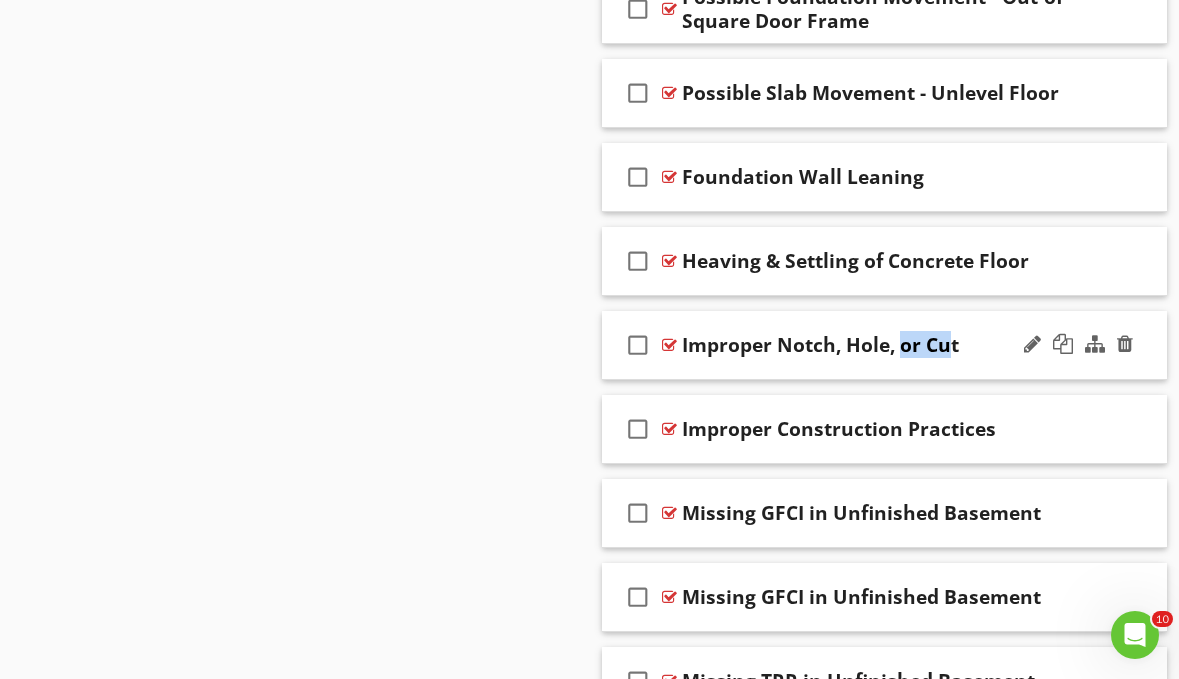click on "check_box_outline_blank
Improper Notch, Hole, or Cut" at bounding box center (885, 345) 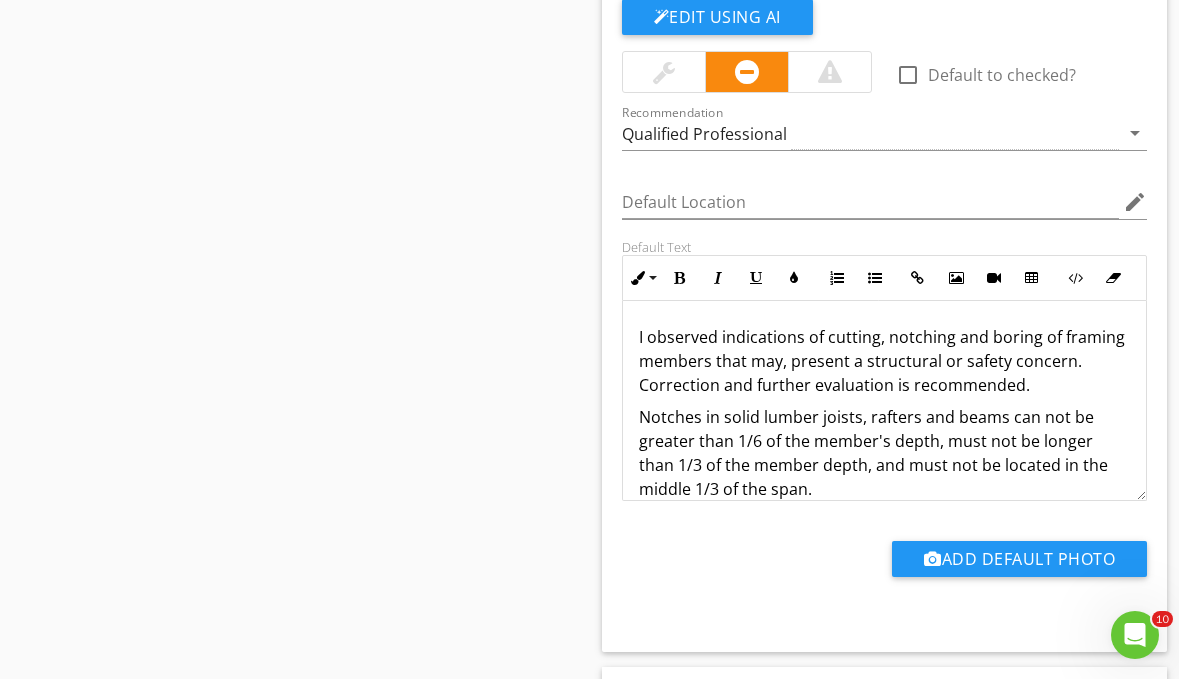 scroll, scrollTop: 2925, scrollLeft: 0, axis: vertical 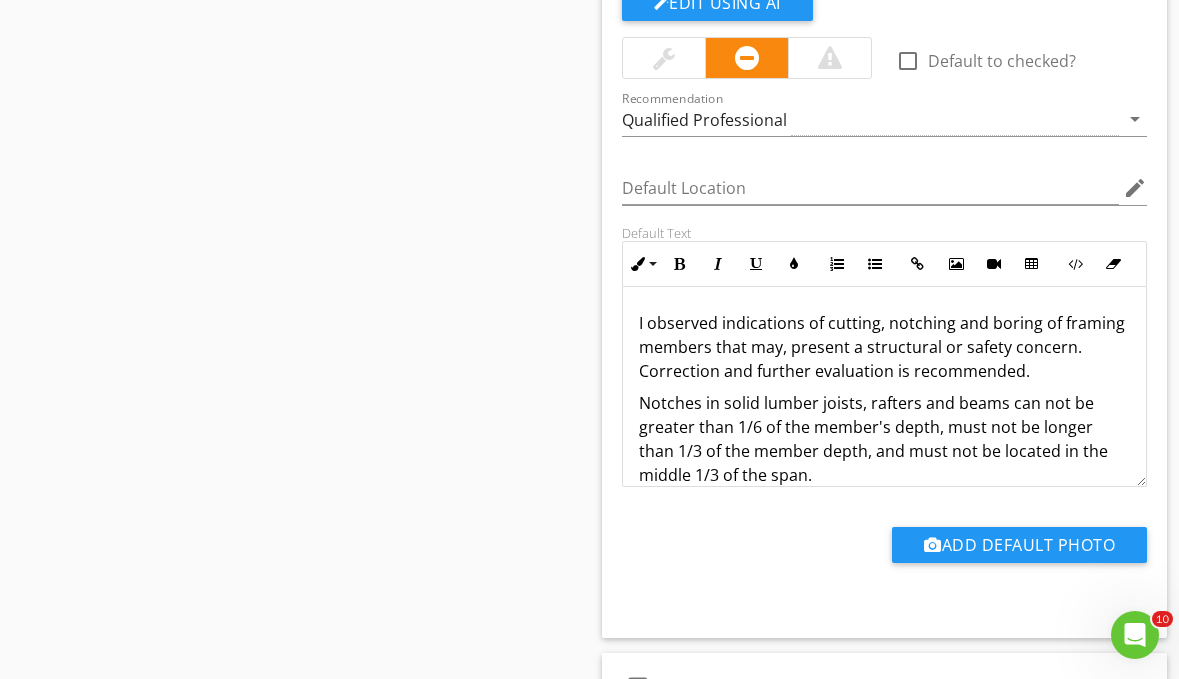 click on "I observed indications of cutting, notching and boring of framing members that may, present a structural or safety concern. Correction and further evaluation is recommended." at bounding box center [885, 347] 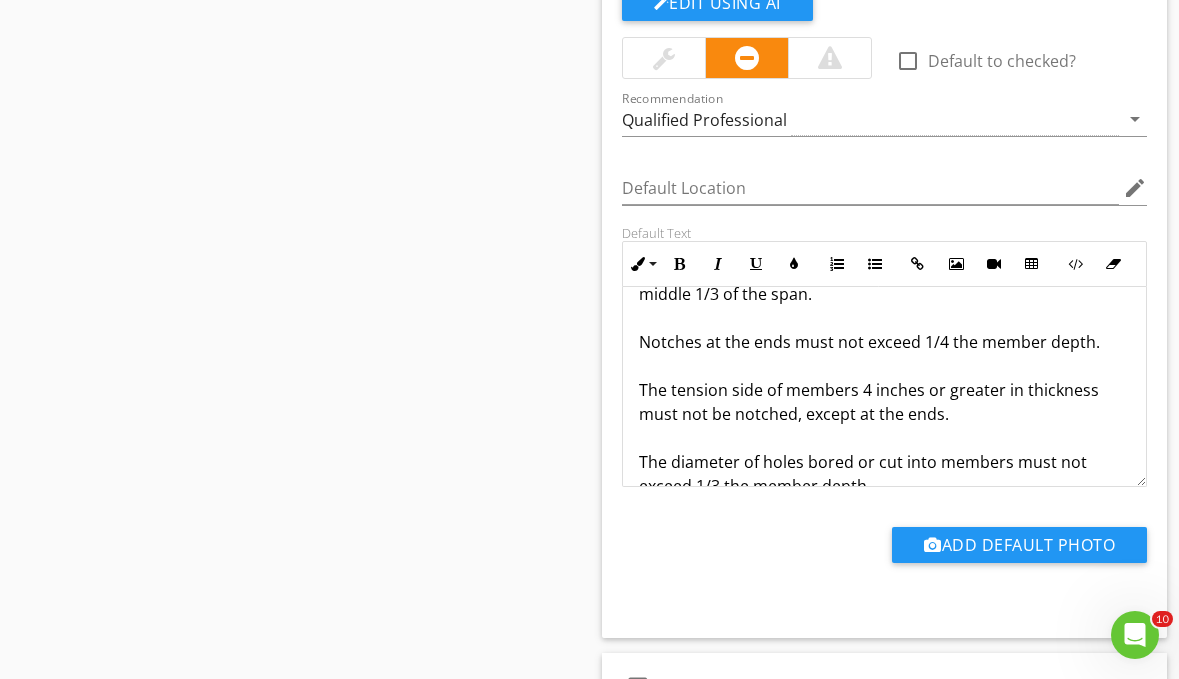 scroll, scrollTop: 188, scrollLeft: 0, axis: vertical 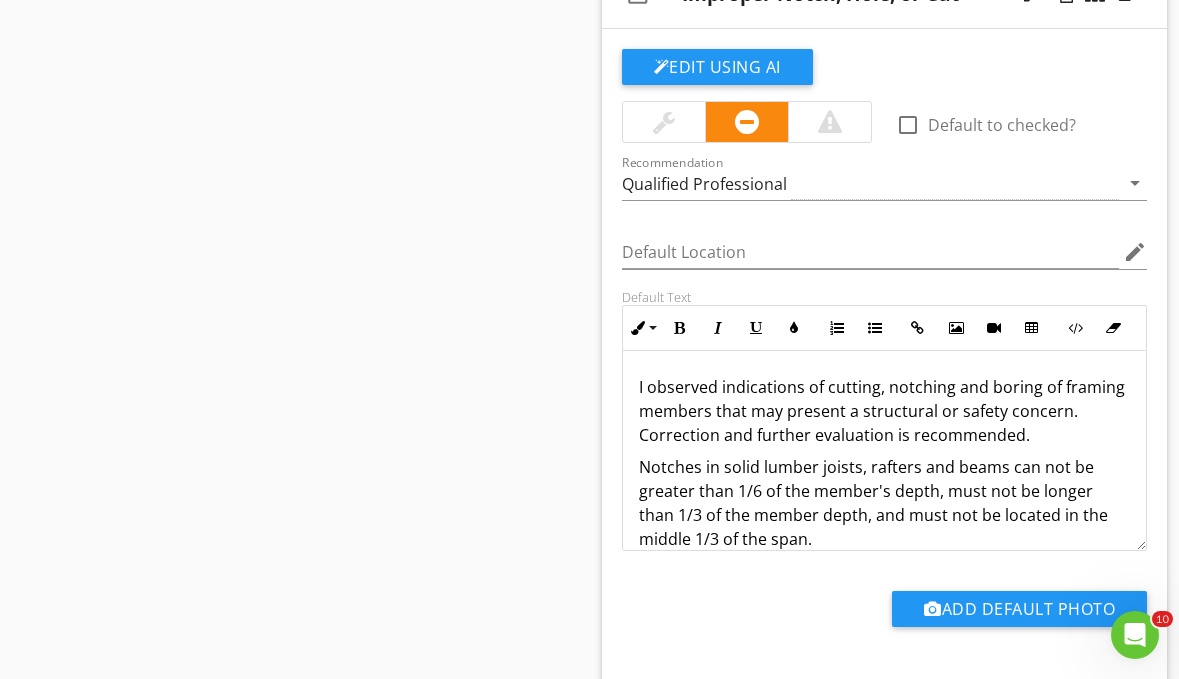 click on "I observed indications of cutting, notching and boring of framing members that may present a structural or safety concern. Correction and further evaluation is recommended." at bounding box center (885, 411) 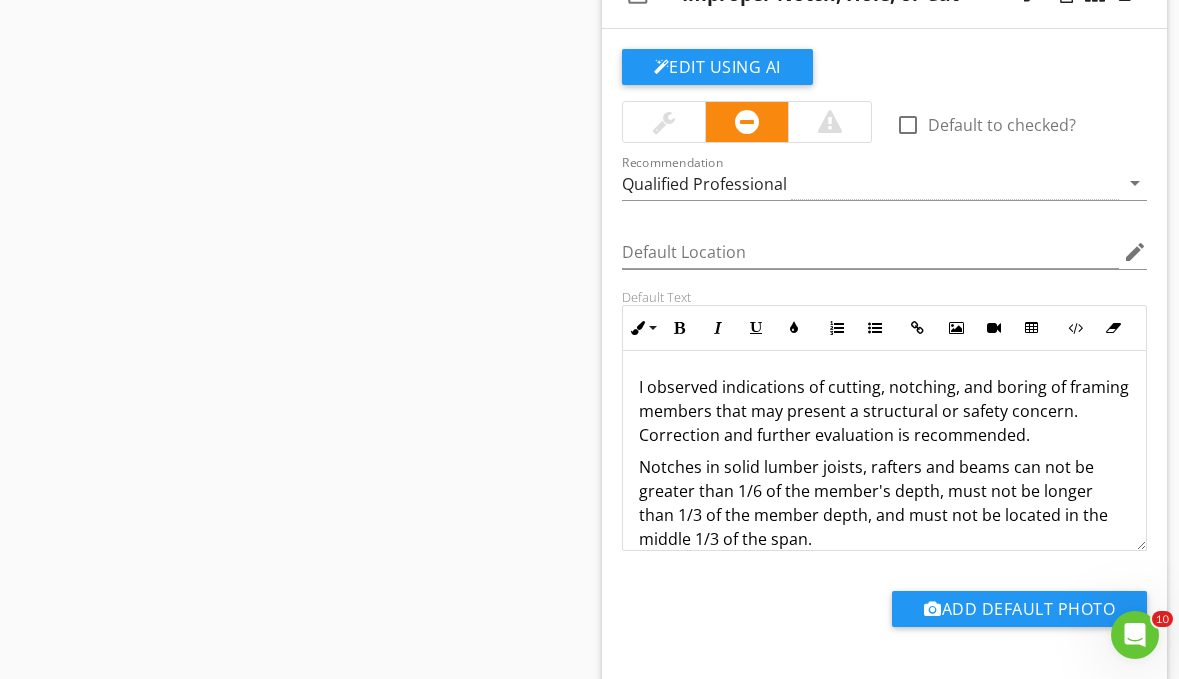 click on "I observed indications of cutting, notching, and boring of framing members that may present a structural or safety concern. Correction and further evaluation is recommended." at bounding box center [885, 411] 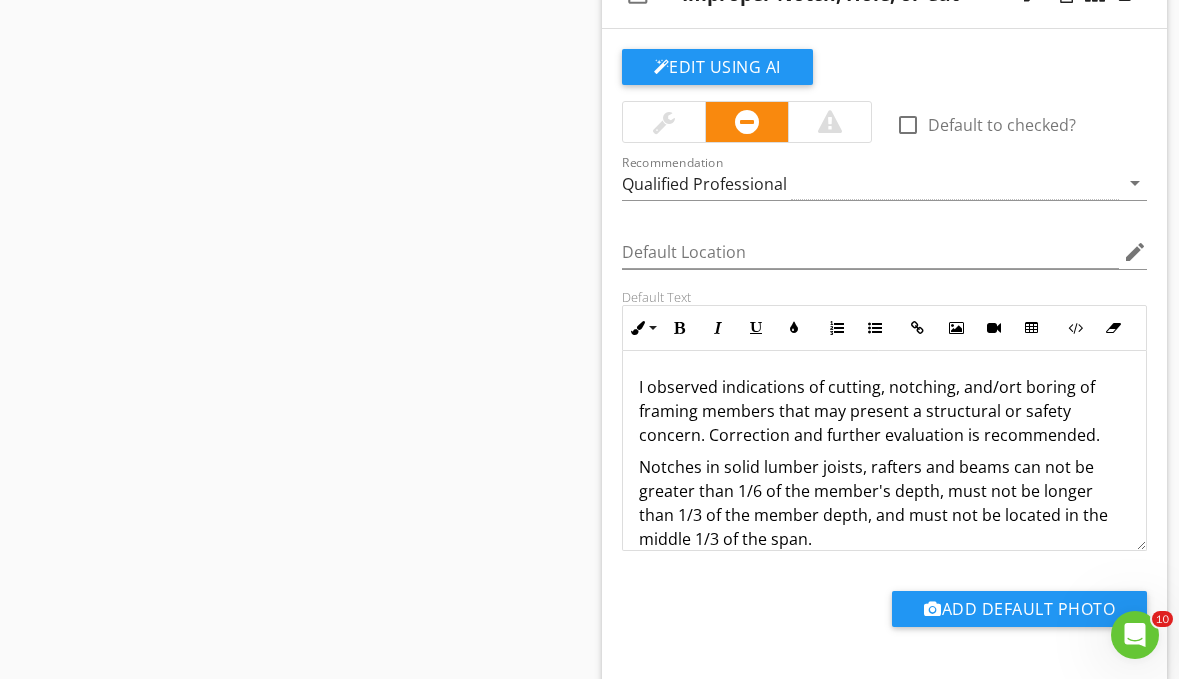 click on "Notches in solid lumber joists, rafters and beams can not be greater than 1/6 of the member's depth, must not be longer than 1/3 of the member depth, and must not be located in the middle 1/3 of the span. Notches at the ends must not exceed 1/4 the member depth. The tension side of members 4 inches or greater in thickness must not be notched, except at the ends. The diameter of holes bored or cut into members must not exceed 1/3 the member depth.   Holes must not be closer than 2 inches to the top or bottom of the member, or to any other hole located in the member. If the member is notched, the hole must not be closer than 2 inches to the notch." at bounding box center [885, 659] 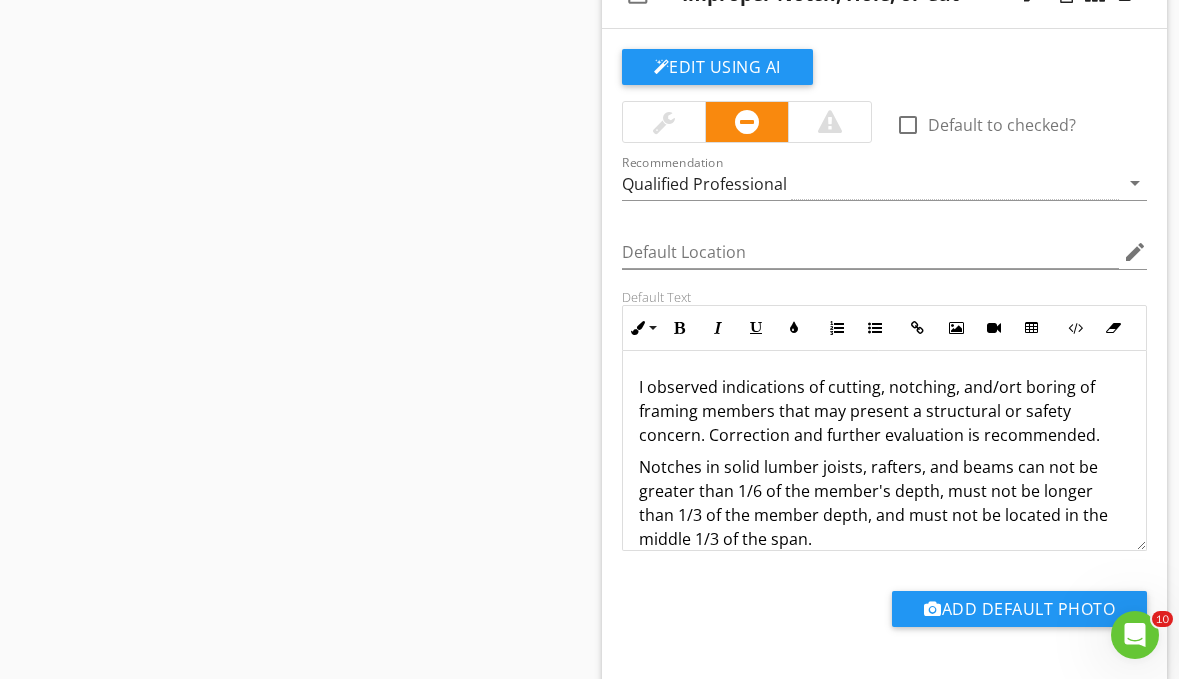 click on "I observed indications of cutting, notching, and/ort boring of framing members that may present a structural or safety concern. Correction and further evaluation is recommended." at bounding box center [885, 411] 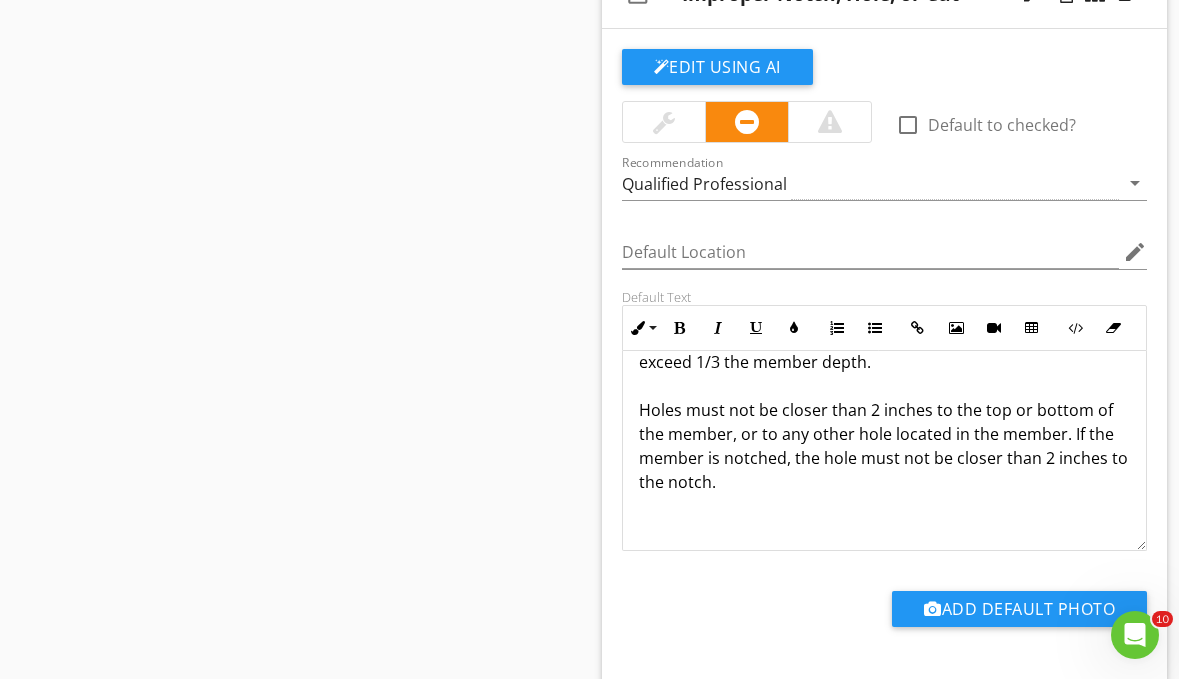 scroll, scrollTop: 369, scrollLeft: 0, axis: vertical 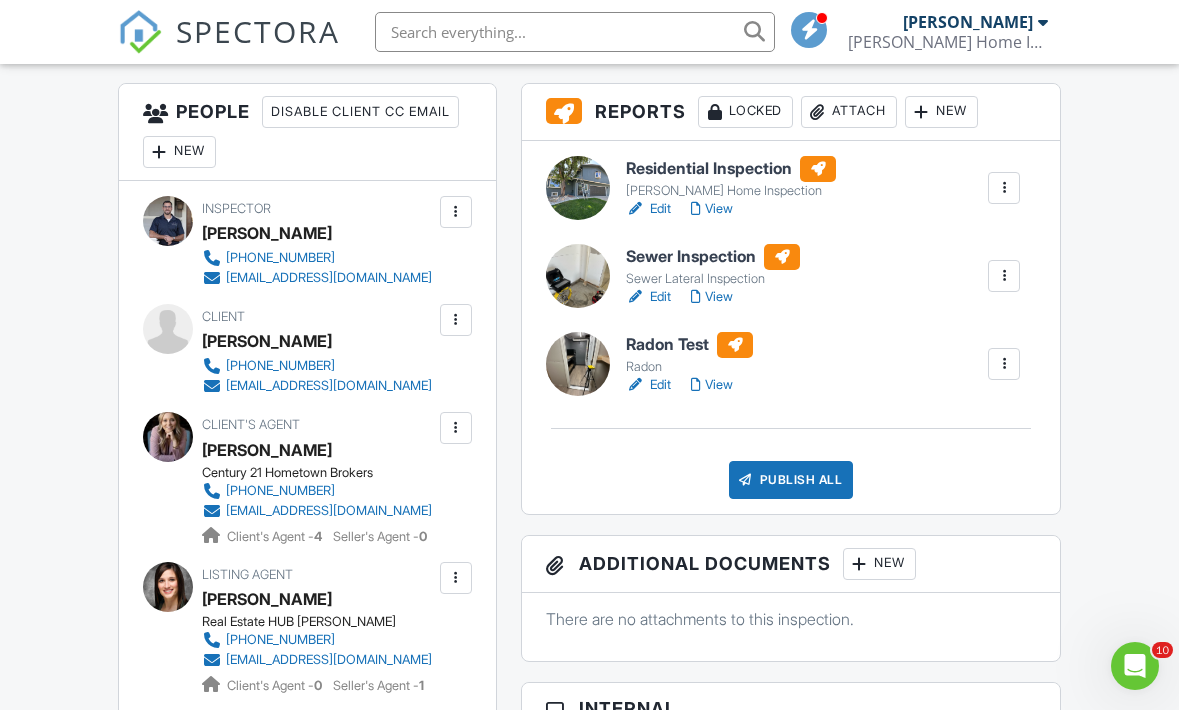 click on "View" at bounding box center [712, 209] 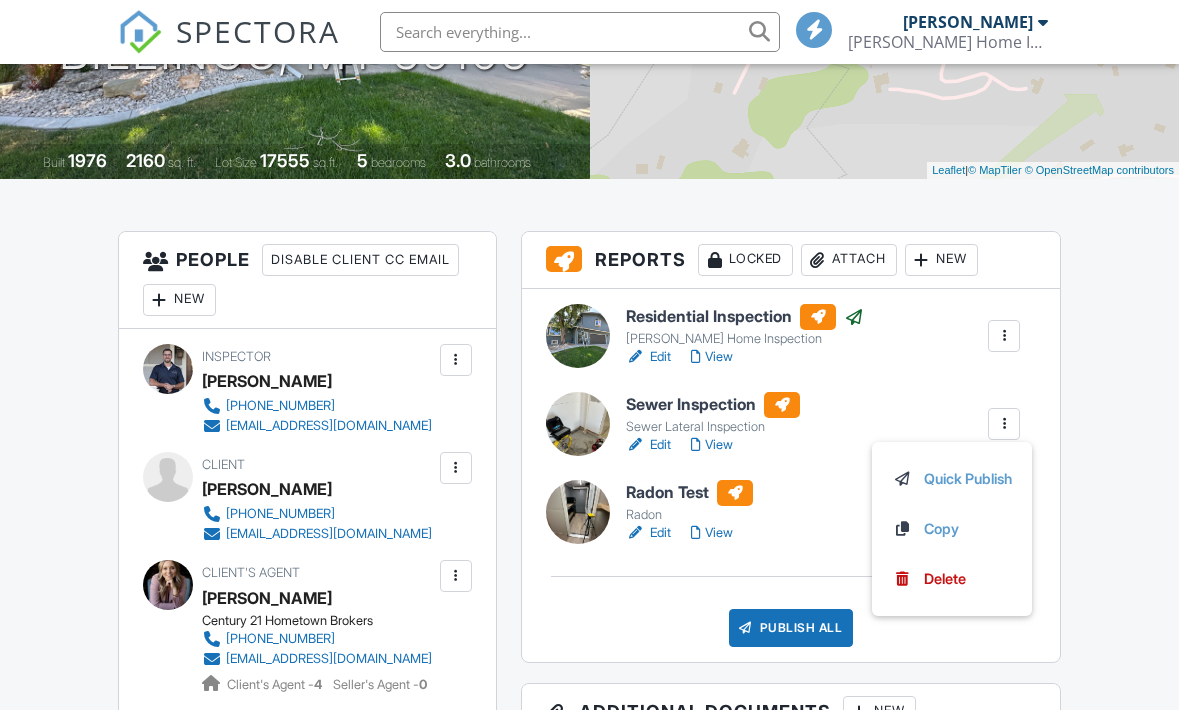 scroll, scrollTop: 376, scrollLeft: 0, axis: vertical 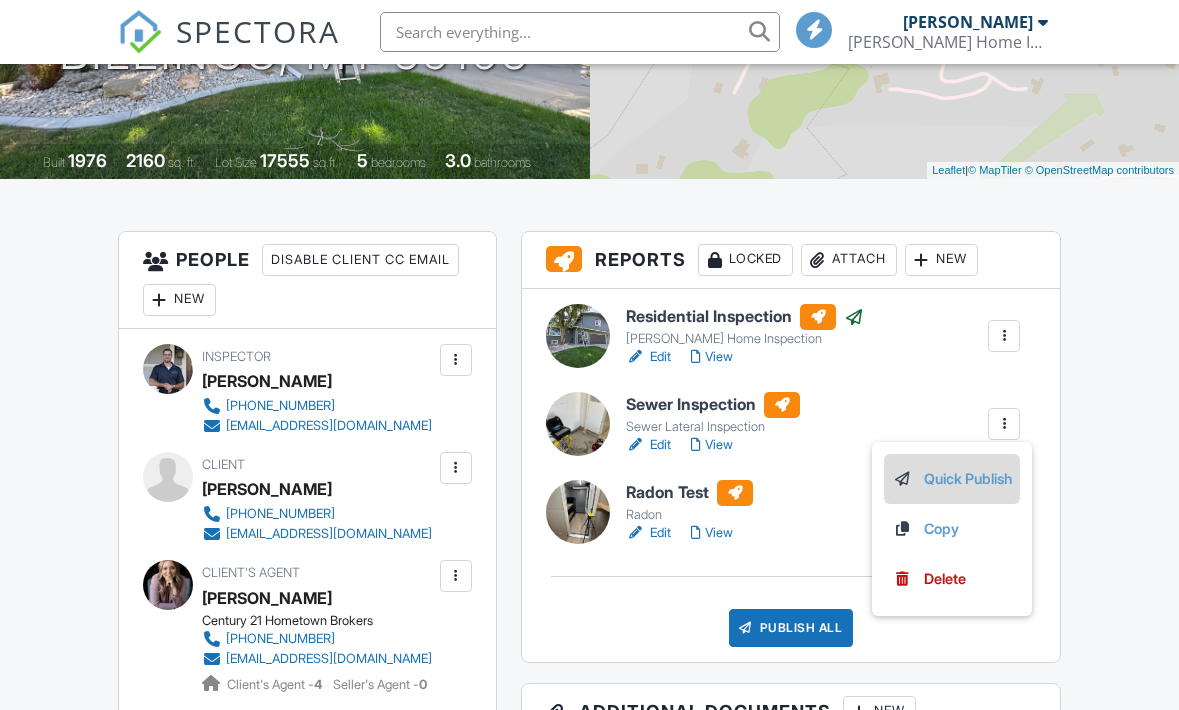 click on "Quick Publish" at bounding box center [952, 479] 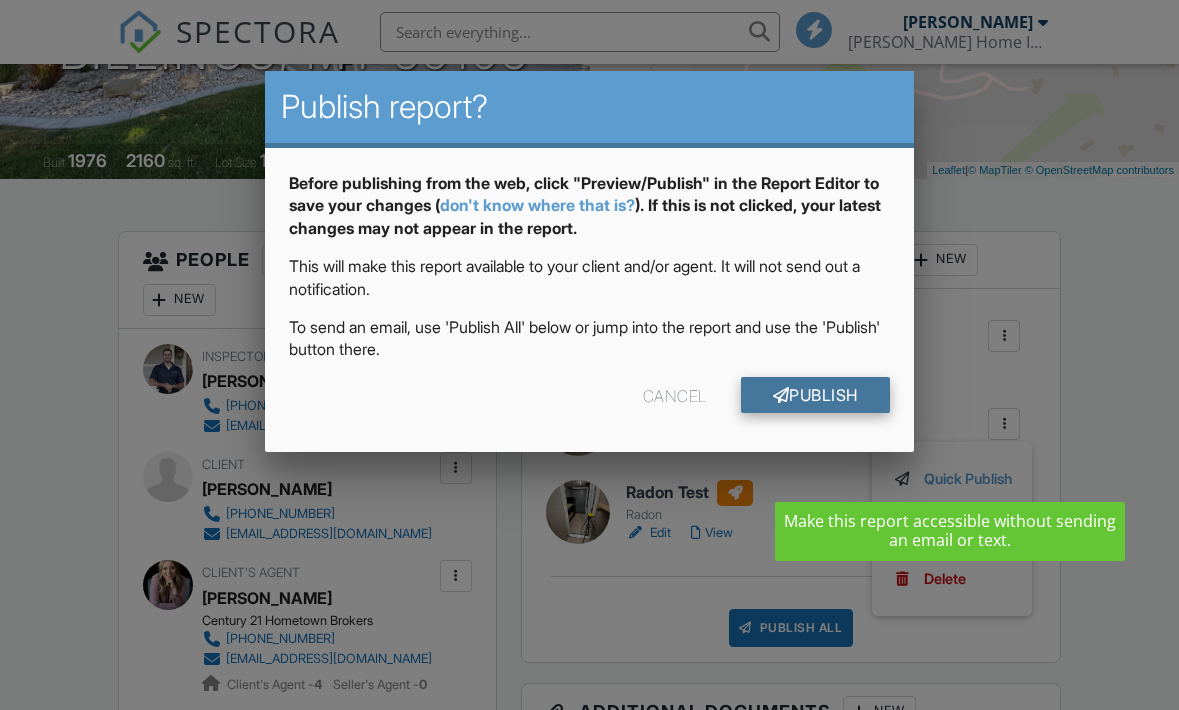 click on "Publish" at bounding box center (815, 395) 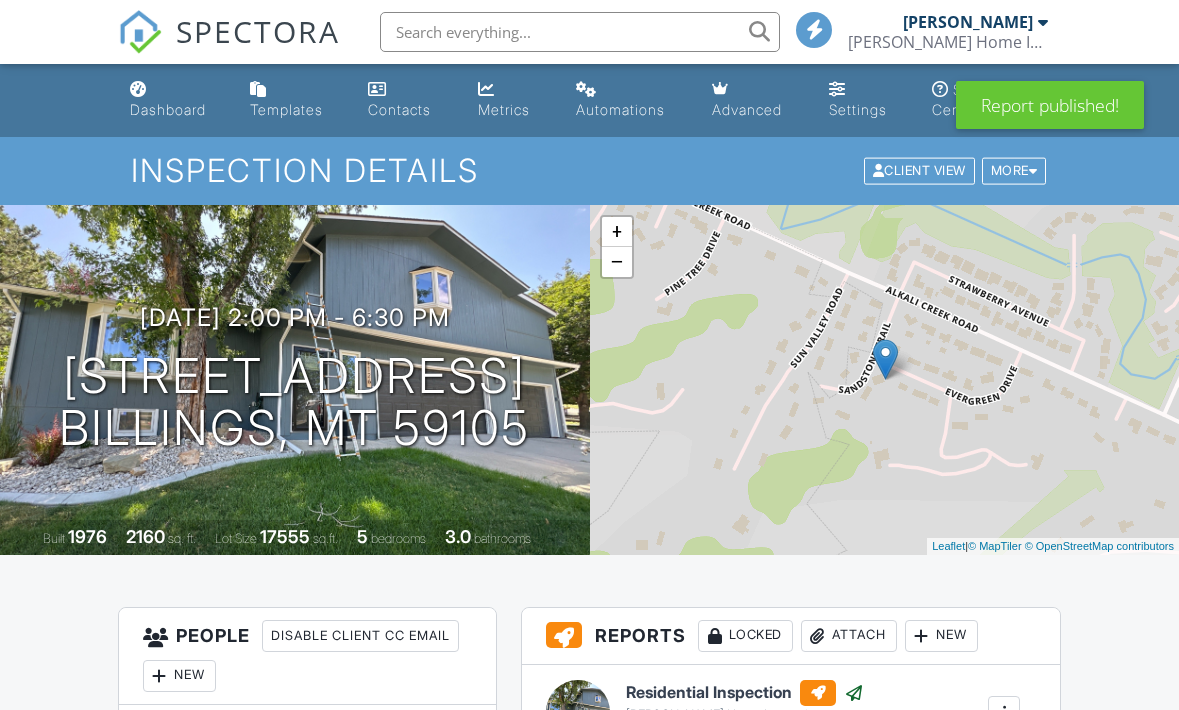 scroll, scrollTop: 460, scrollLeft: 0, axis: vertical 